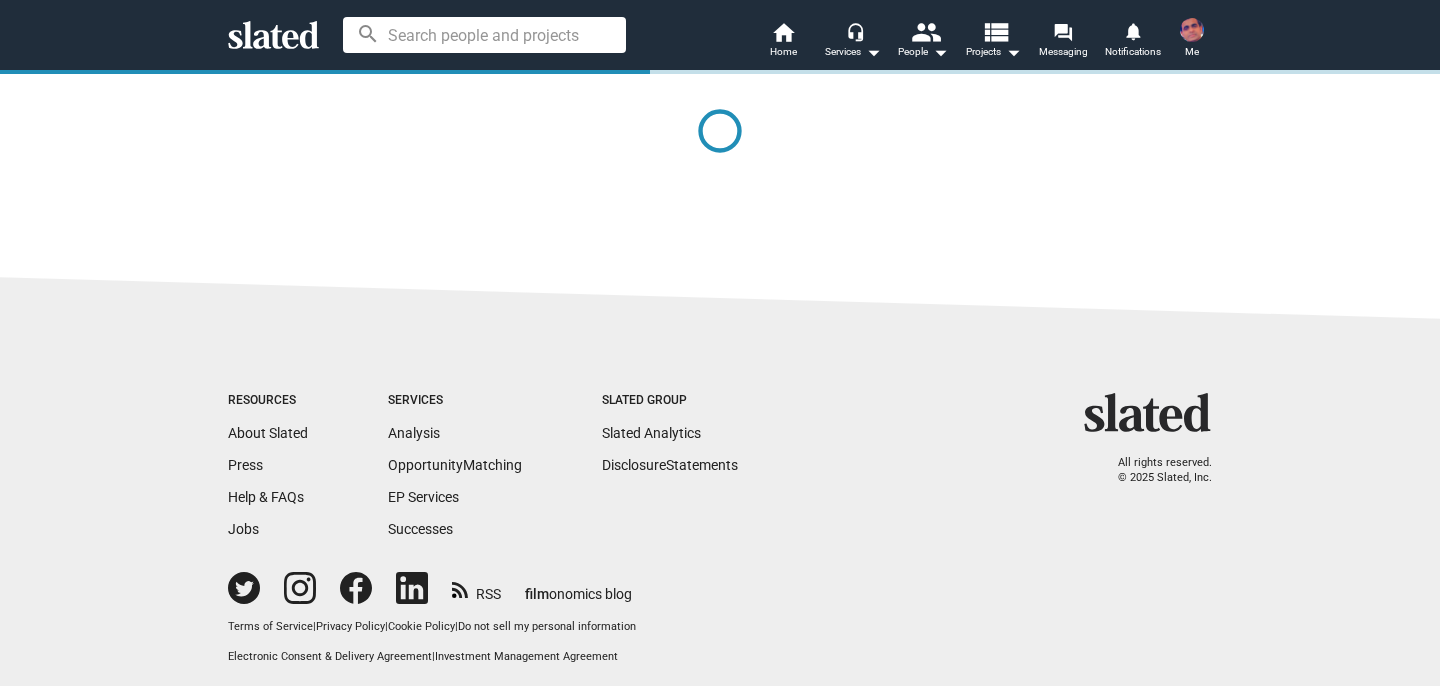 scroll, scrollTop: 0, scrollLeft: 0, axis: both 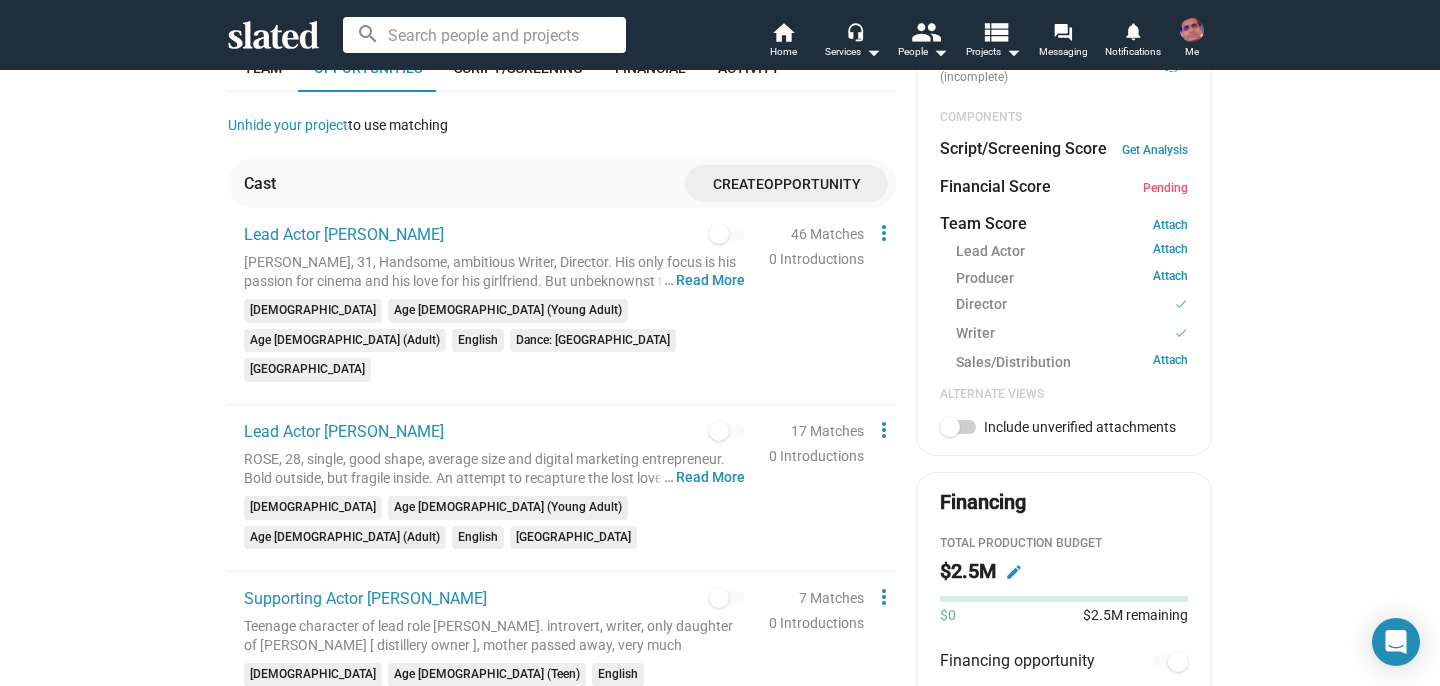 click on "check Create Project check Create Opportunities power_settings_new Activate Project lock  Match with Talent, Crew & Investors  Learn more about the listing process Time to start the engines!  Now that you’ve created opportunities, connect with thousands of industry professionals.  Activate Now — Love Pinch  Development [PERSON_NAME] believes she has a second chance at love with someone from her past, but soon finds every step leads her further into the depths of destruction and deceit. Genre & Tags  Narrative feature   |  Action  |  Drama  |  Romance  |  Thriller  |  intense action  |  love triangle  |  [MEDICAL_DATA]  |  violence Languages & Locations English  |  French  |  Russian  |  Spanish  |  [US_STATE], [GEOGRAPHIC_DATA]  ·  United States Comps Gone Girl, Promising Young Woman,Cape fear, Fatal Attraction, Crush Synopsis … Show More Production [DATE] Team Opportunities Script/Screening Financial Activity Unhide your project  to use matching  Cast Create  Opportunity Lead Actor [PERSON_NAME]   … Read More [DEMOGRAPHIC_DATA] English" at bounding box center (720, 1416) 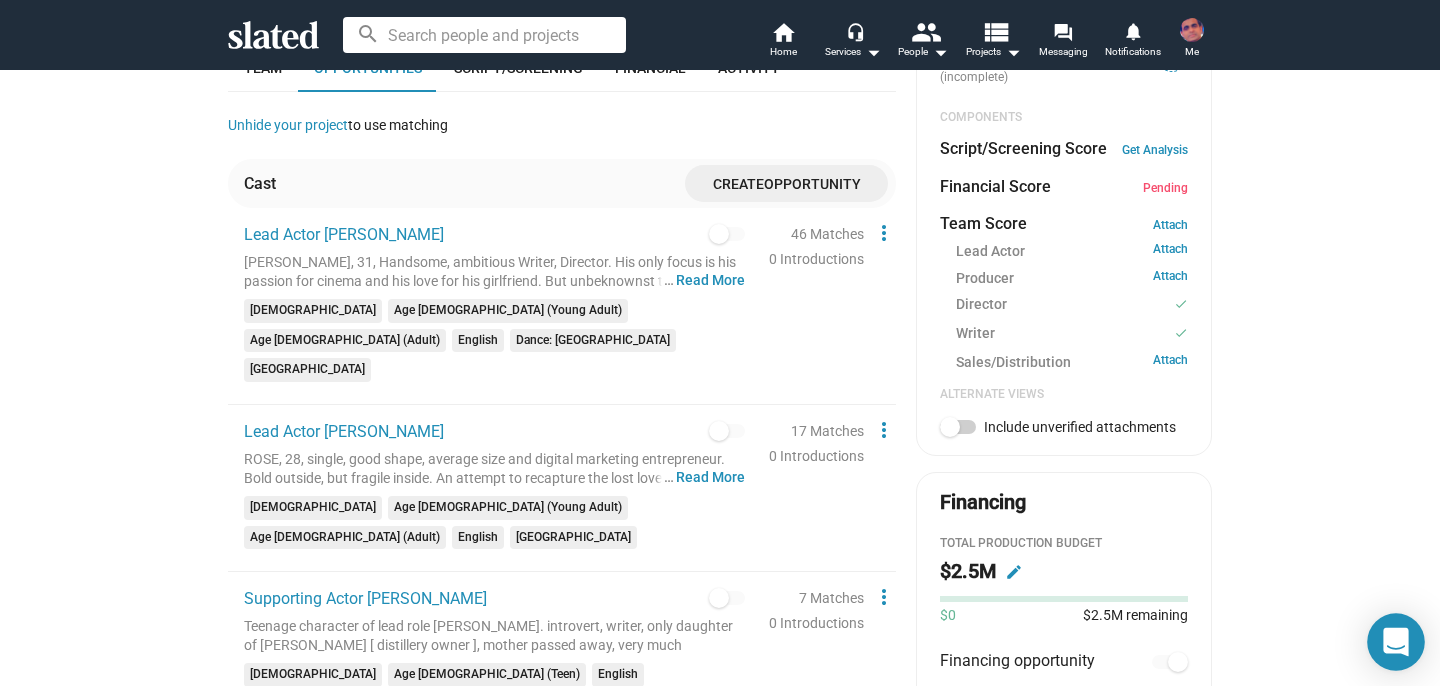 click 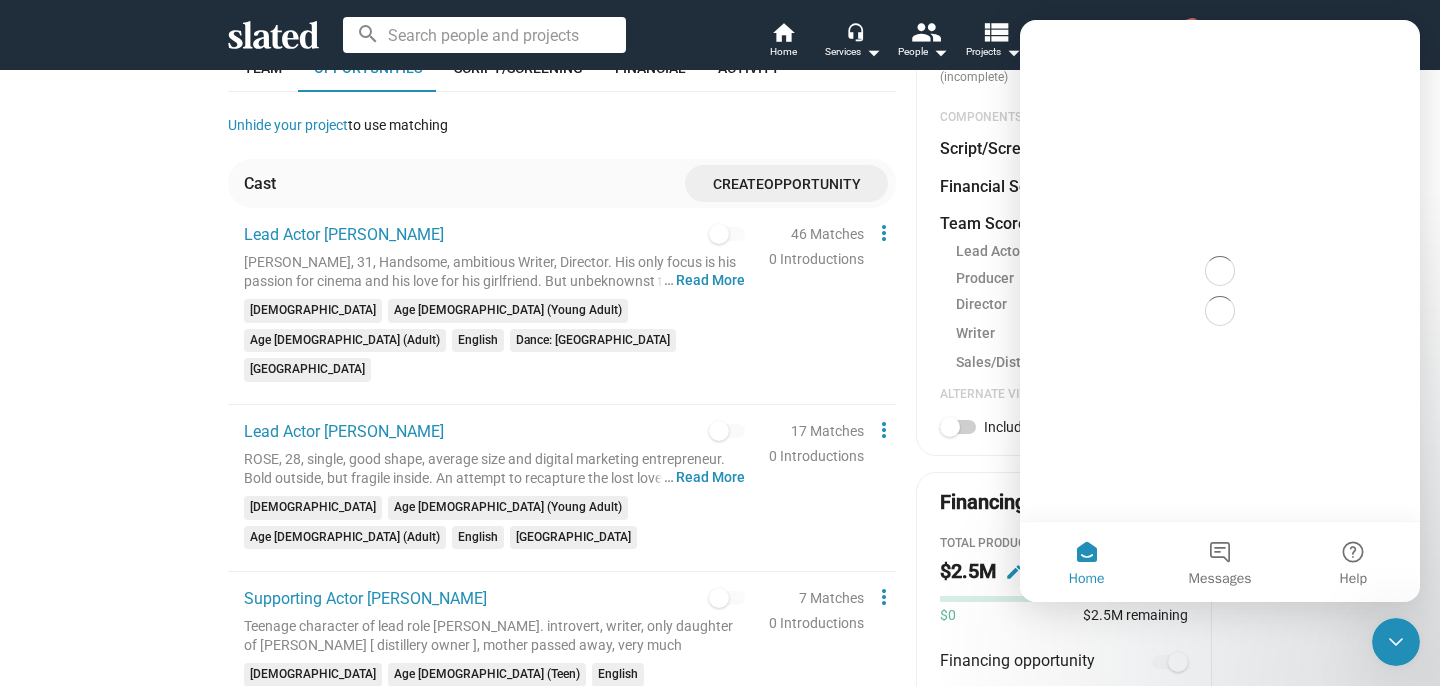 scroll, scrollTop: 0, scrollLeft: 0, axis: both 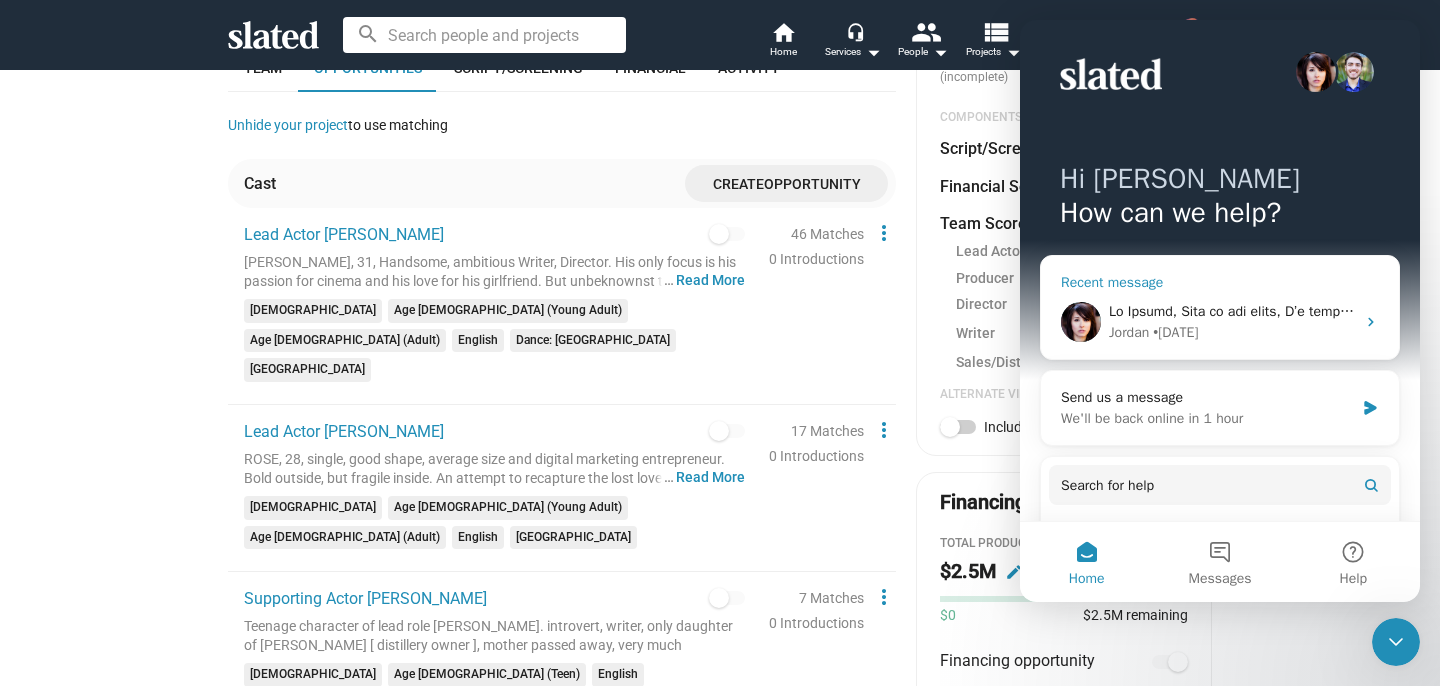 click on "[PERSON_NAME] •  [DATE]" at bounding box center [1232, 332] 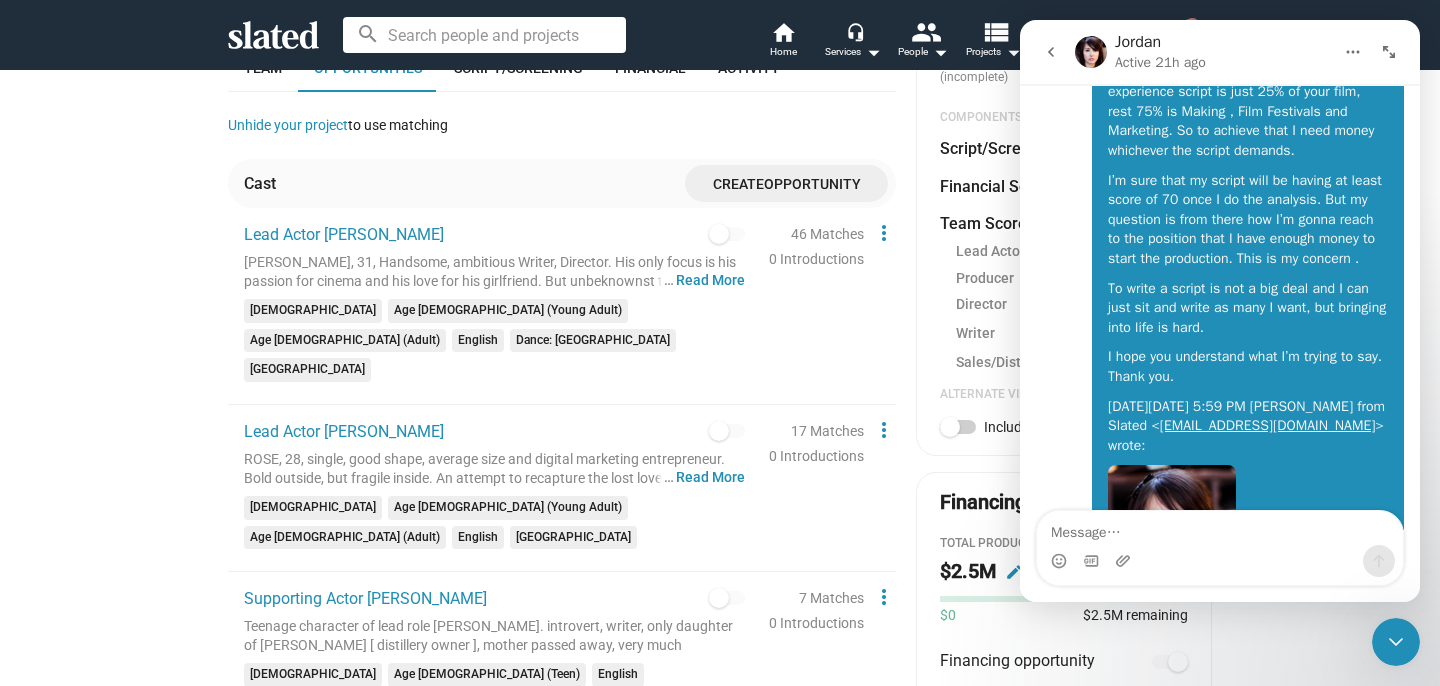 scroll, scrollTop: 1624, scrollLeft: 0, axis: vertical 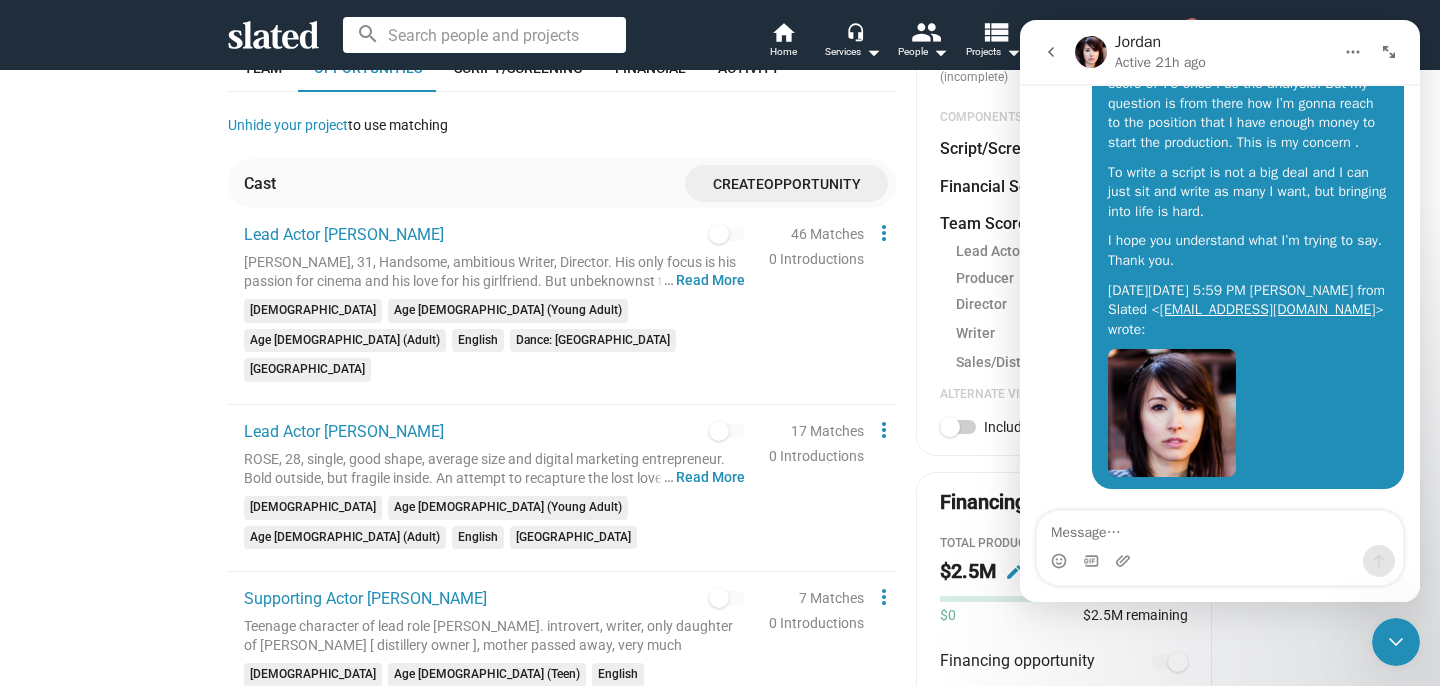 click on "Hi [PERSON_NAME],  Here is the thing, I’m hundred percent confident about the process of filmmaking and distributing it, even how to get into major film festivals, achieving awards and creat a pulse in the audience also doable for me, because I have done it. But the main thing which I need to get is investors or genuine producers, then only everything will come in the line.  The truth about the industry is, it’s just not your script is great and you’re getting recognized, but it’s all about how you create the movie and how you market it. In my experience script is just 25% of your film, rest 75% is Making , Film Festivals and Marketing. So to achieve that I need money whichever the script demands.  I’m sure that my script will be having at least score of 70 once I do the analysis. But my question is from there how I’m gonna reach to the position that I have enough money to start the production. This is my concern .  I hope you understand what I’m trying to say. Thank you.  > wrote:            Rinoj" at bounding box center (1220, 86) 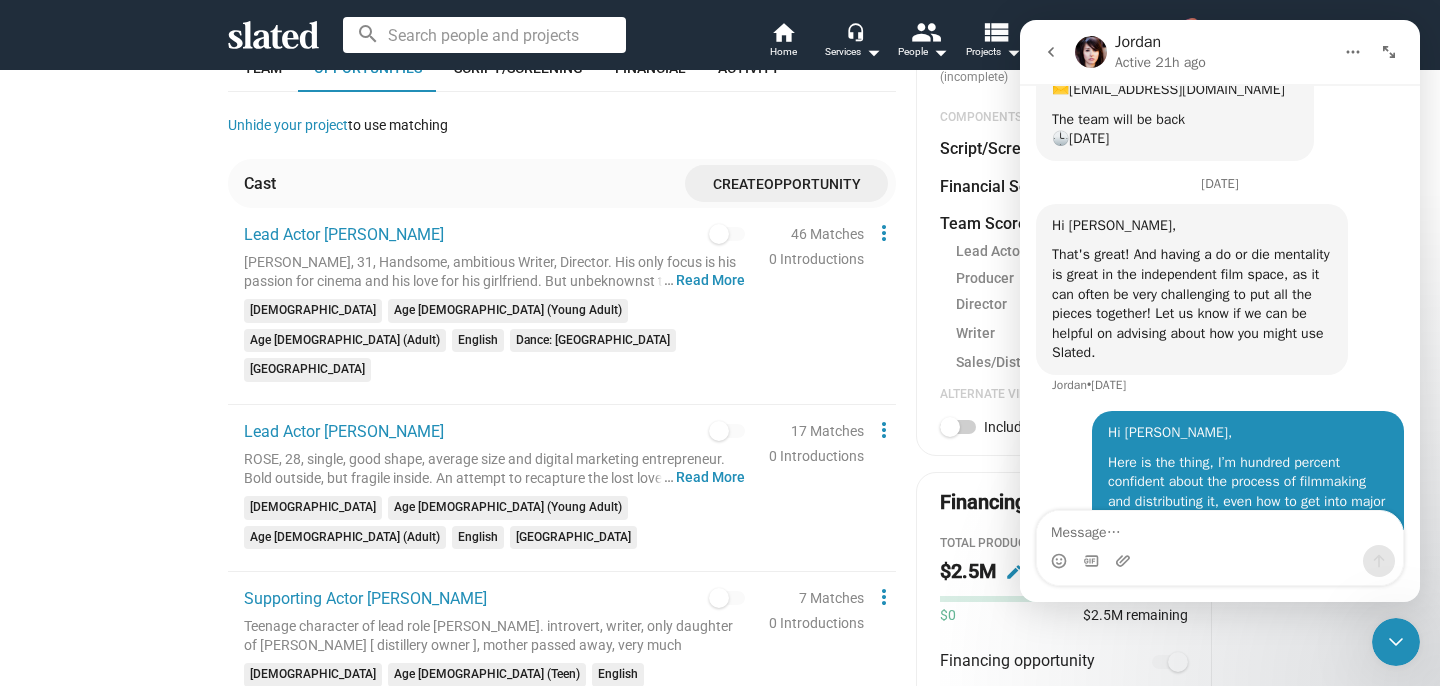 scroll, scrollTop: 797, scrollLeft: 0, axis: vertical 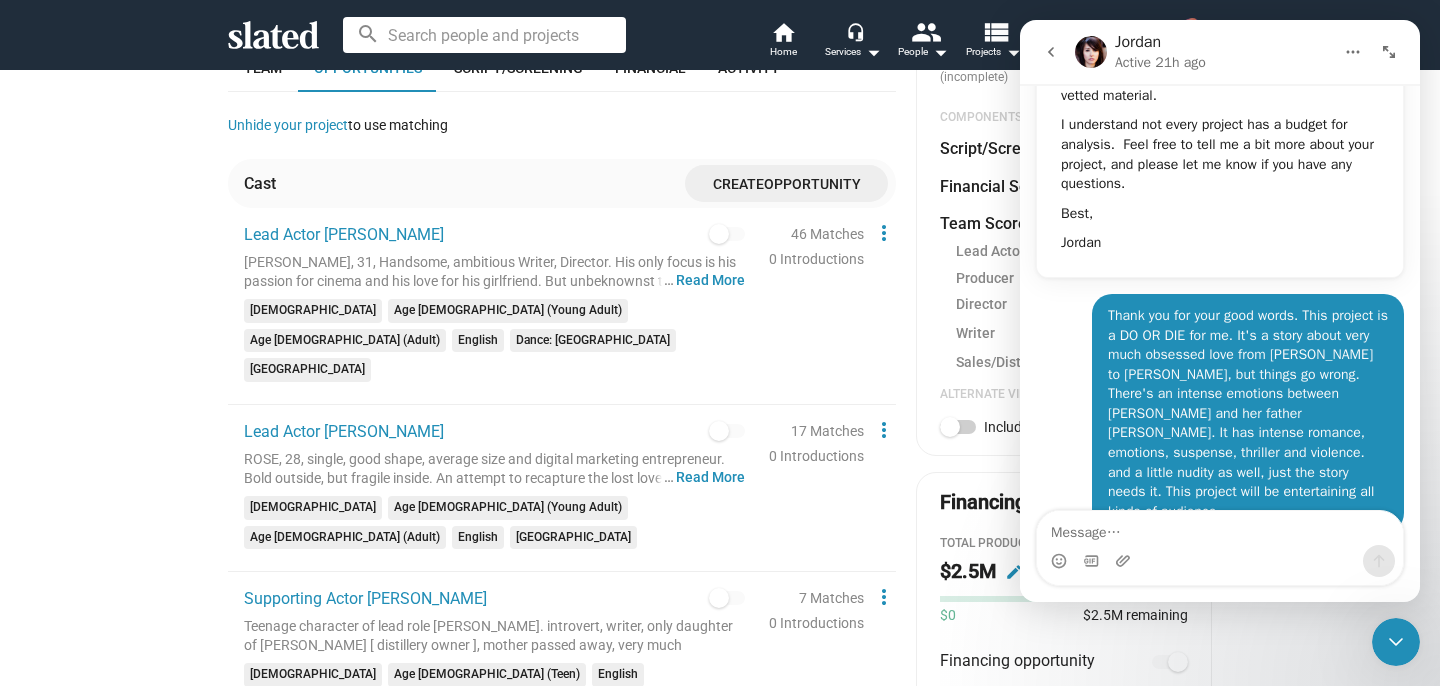 click on "Thank you for your good words. This project is a DO OR DIE for me. It's a story about very much obsessed love from [PERSON_NAME] to [PERSON_NAME], but things go wrong. There's an intense emotions between [PERSON_NAME] and her father [PERSON_NAME]. It has intense romance, emotions, suspense, thriller and violence. and a little nudity as well, just the story needs it. This project will be entertaining all kinds of audience. [GEOGRAPHIC_DATA]  •  [DATE]" at bounding box center (1220, 422) 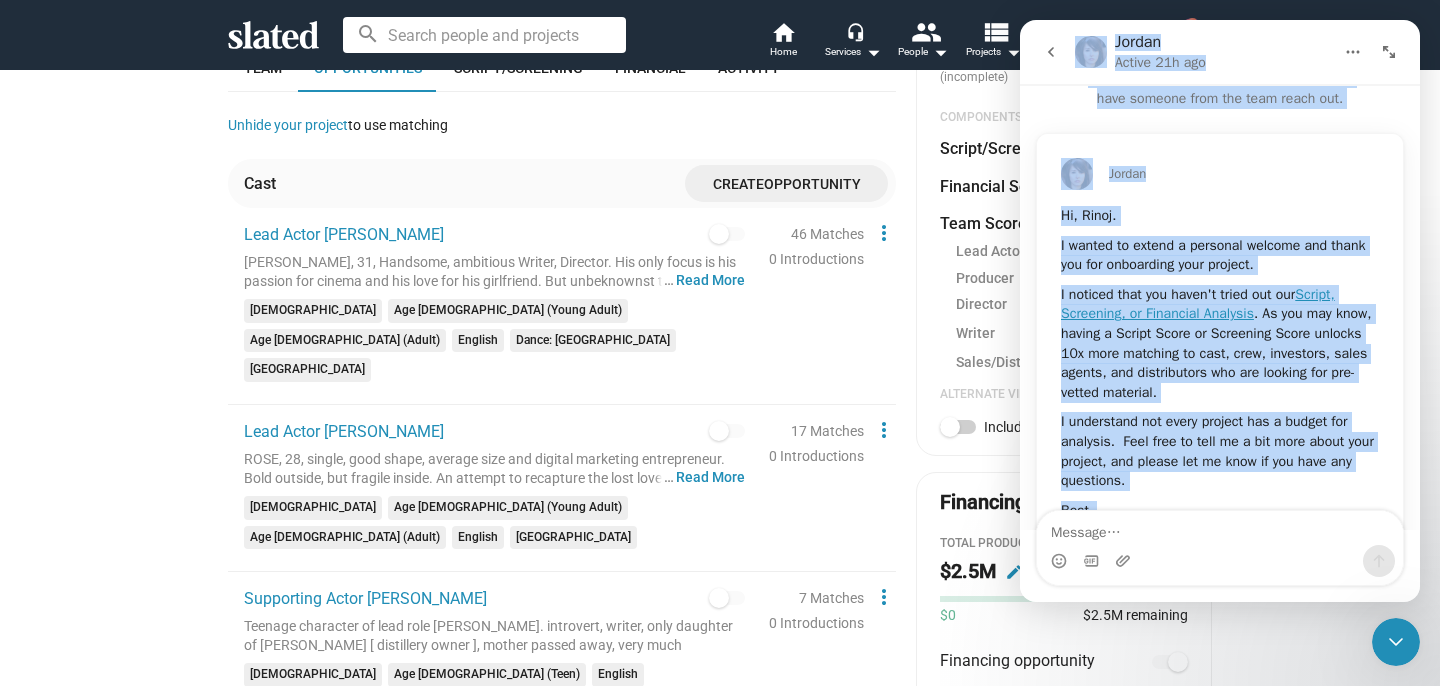 scroll, scrollTop: 0, scrollLeft: 0, axis: both 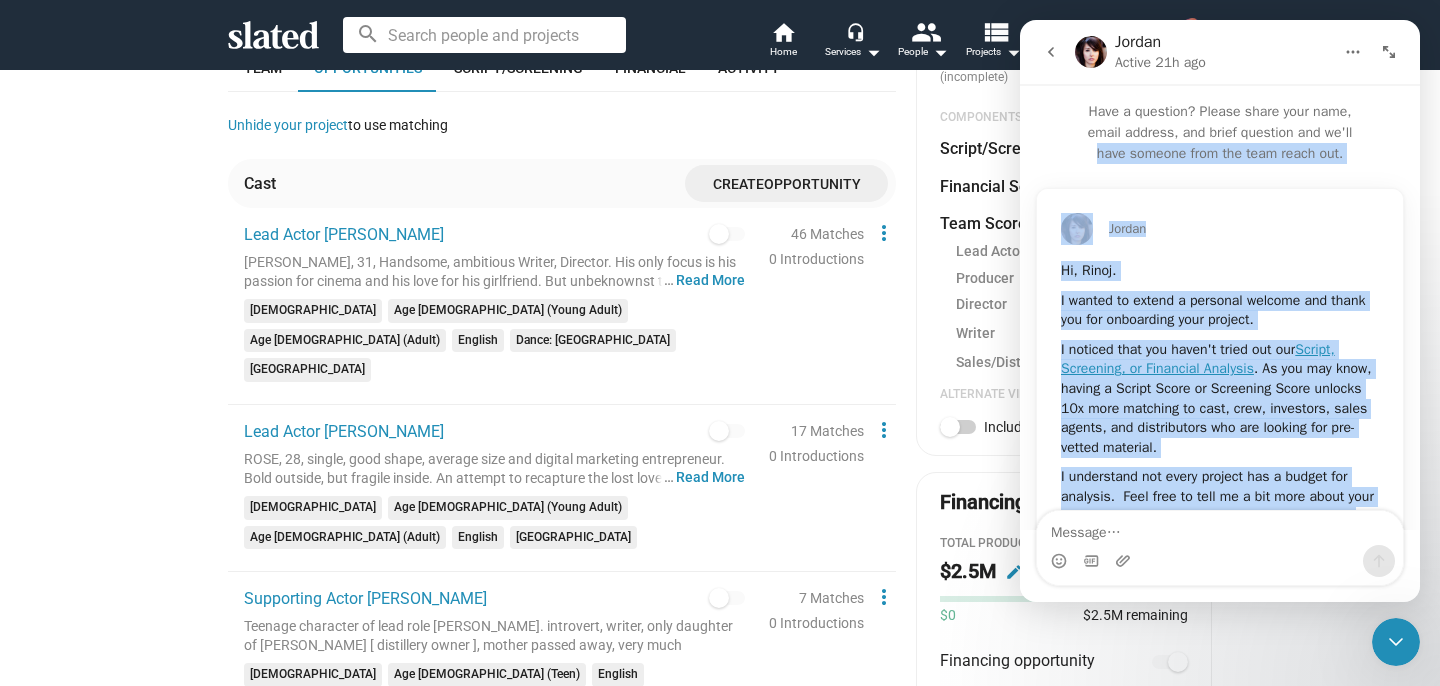 drag, startPoint x: 1064, startPoint y: 406, endPoint x: 1050, endPoint y: 143, distance: 263.37234 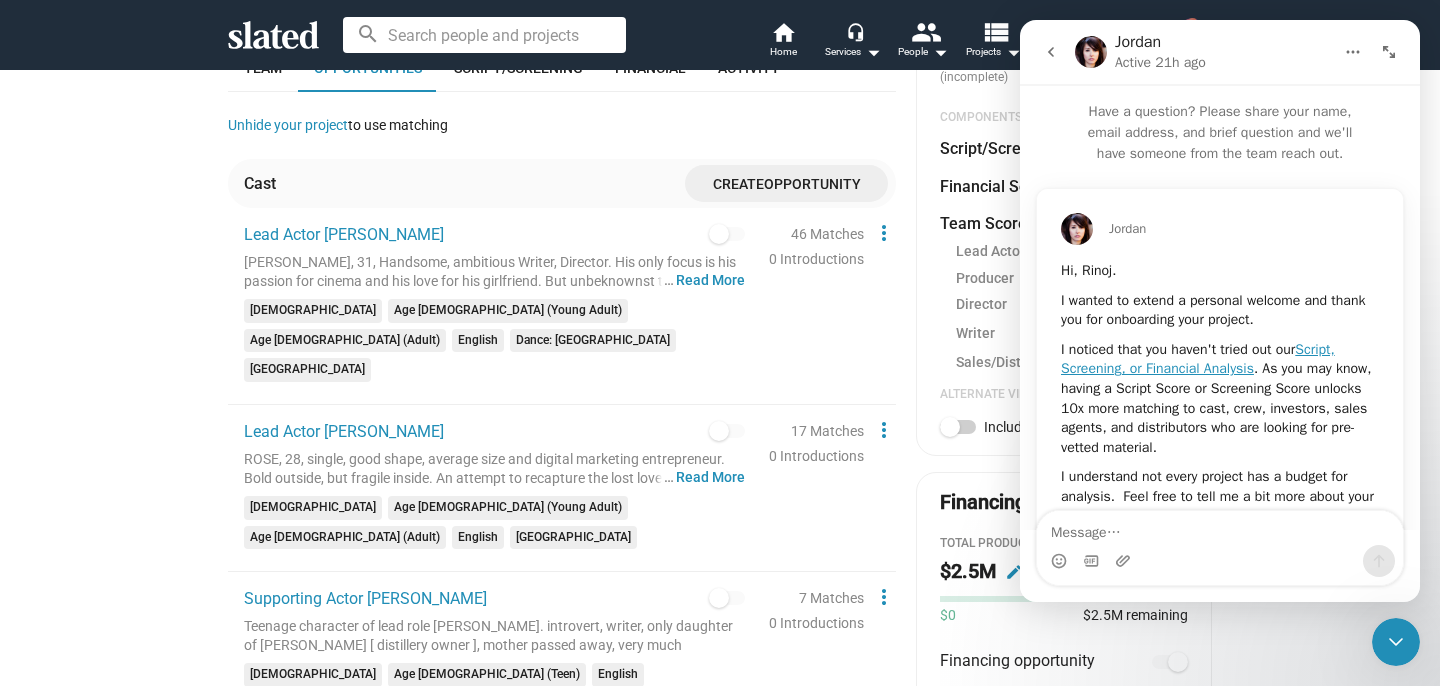 click 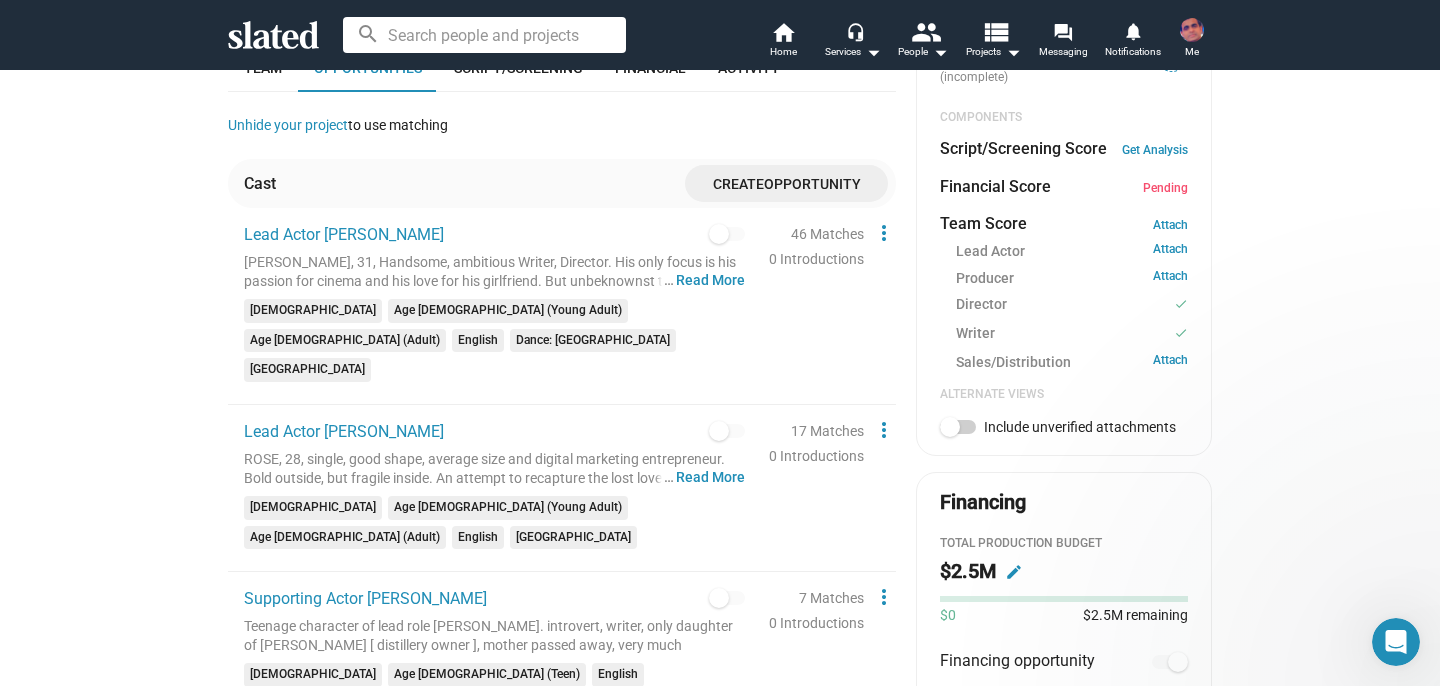 scroll, scrollTop: 0, scrollLeft: 0, axis: both 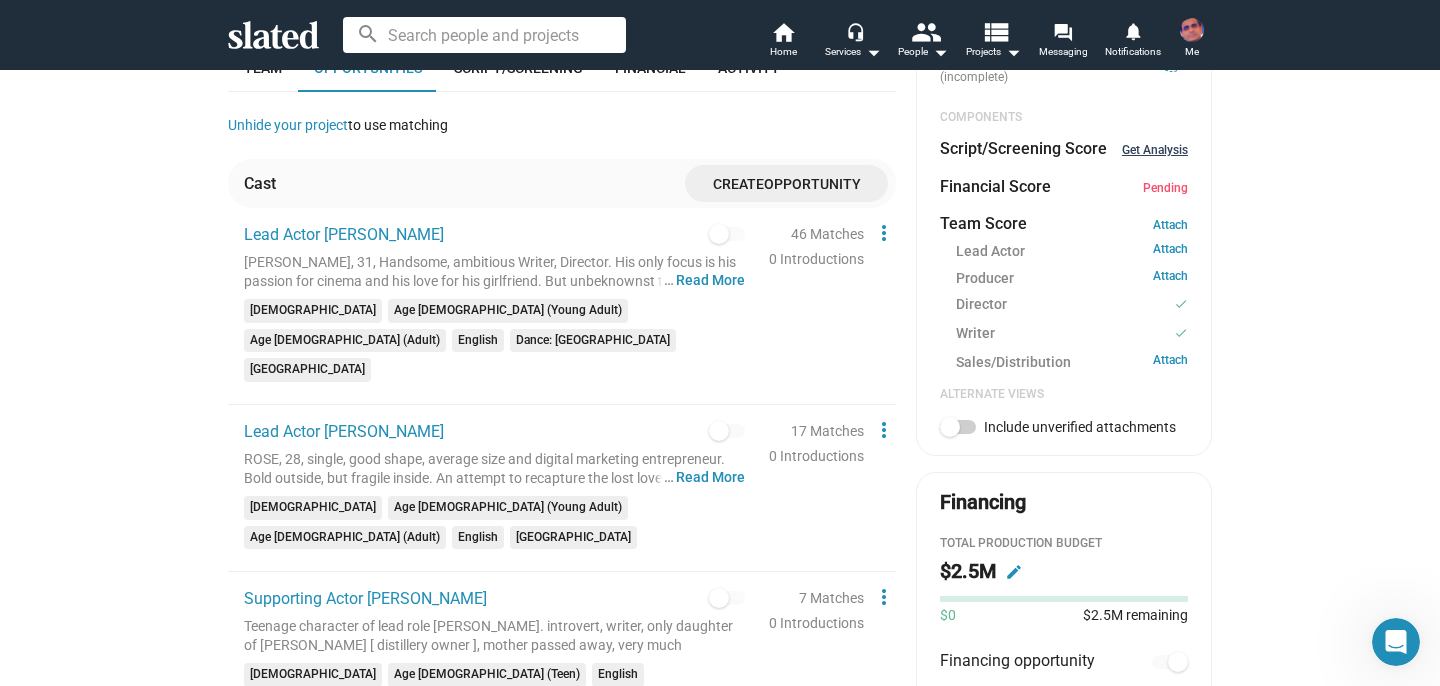 click on "Get Analysis" 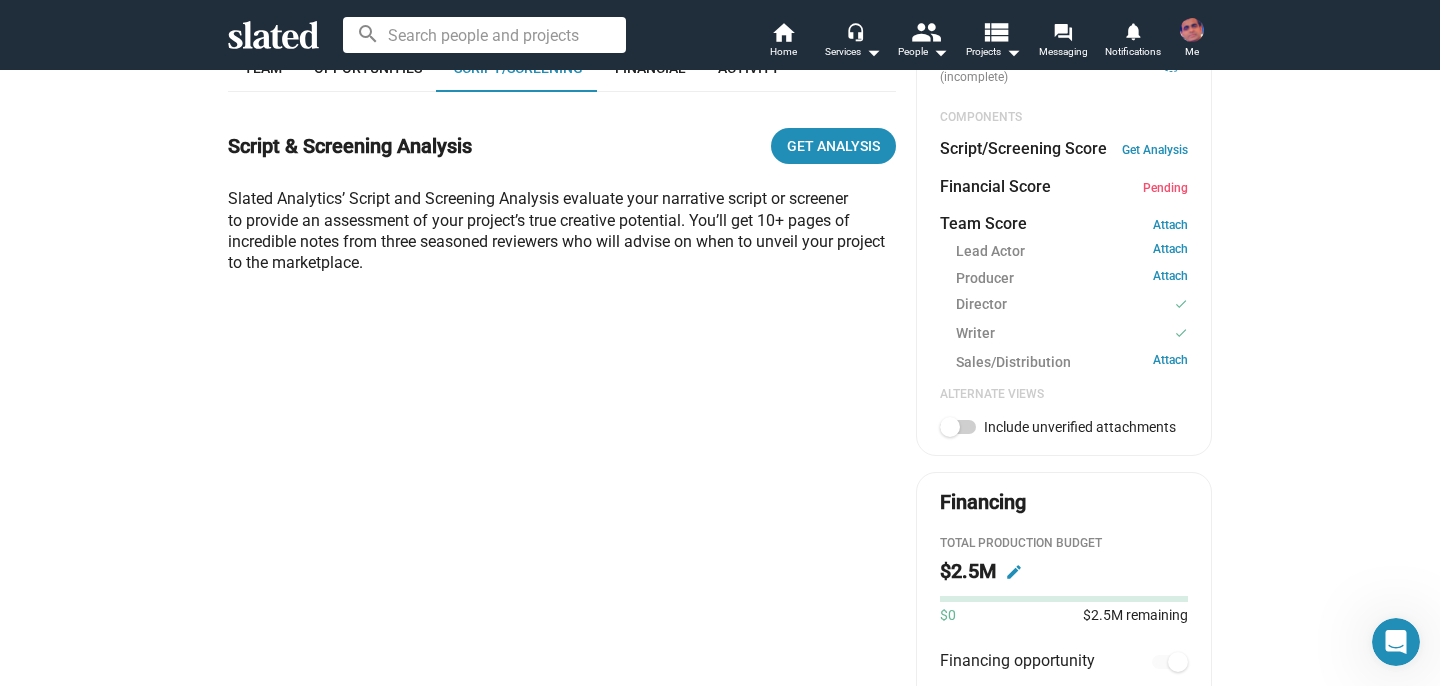 click on "check Create Project check Create Opportunities power_settings_new Activate Project lock  Match with Talent, Crew & Investors  Learn more about the listing process Time to start the engines!  Now that you’ve created opportunities, connect with thousands of industry professionals.  Activate Now — Love Pinch  Development [PERSON_NAME] believes she has a second chance at love with someone from her past, but soon finds every step leads her further into the depths of destruction and deceit. Genre & Tags  Narrative feature   |  Action  |  Drama  |  Romance  |  Thriller  |  intense action  |  love triangle  |  [MEDICAL_DATA]  |  violence Languages & Locations English  |  French  |  Russian  |  Spanish  |  [US_STATE], [GEOGRAPHIC_DATA]  ·  United States Comps Gone Girl, Promising Young Woman,Cape fear, Fatal Attraction, Crush Synopsis … Show More Production [DATE] Team Opportunities Script/Screening Financial Activity Script & Screening Analysis Get Analysis Purchased Separately Script Analysis $495 Per draft  Delivered within  20" at bounding box center (720, 525) 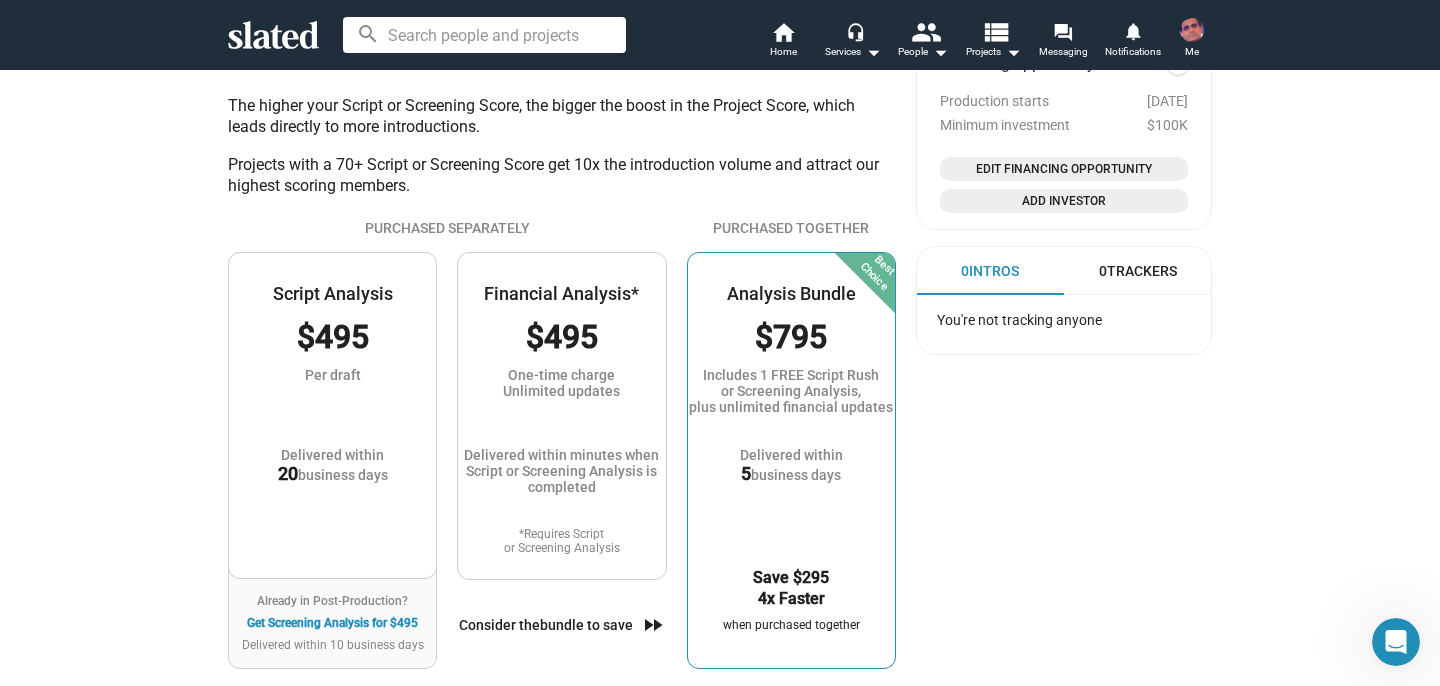 scroll, scrollTop: 1356, scrollLeft: 0, axis: vertical 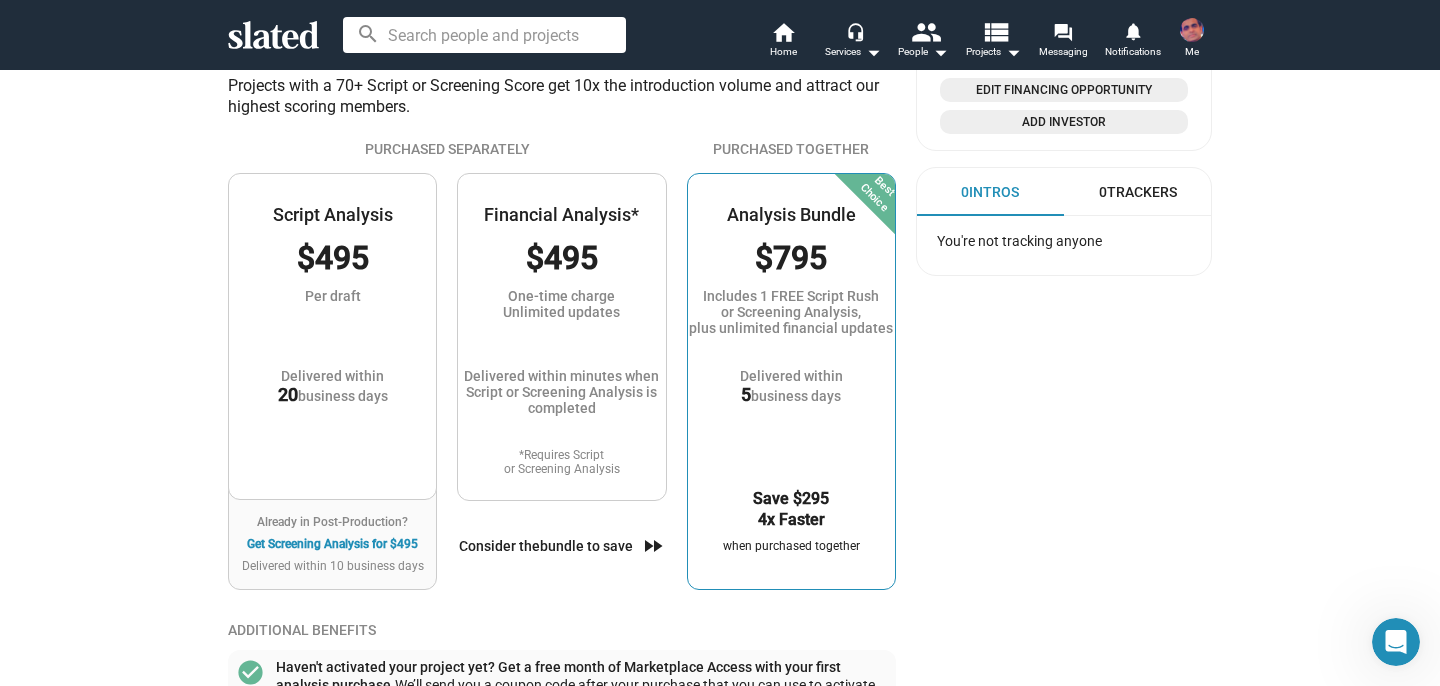 click on "Delivered within 5  business days" 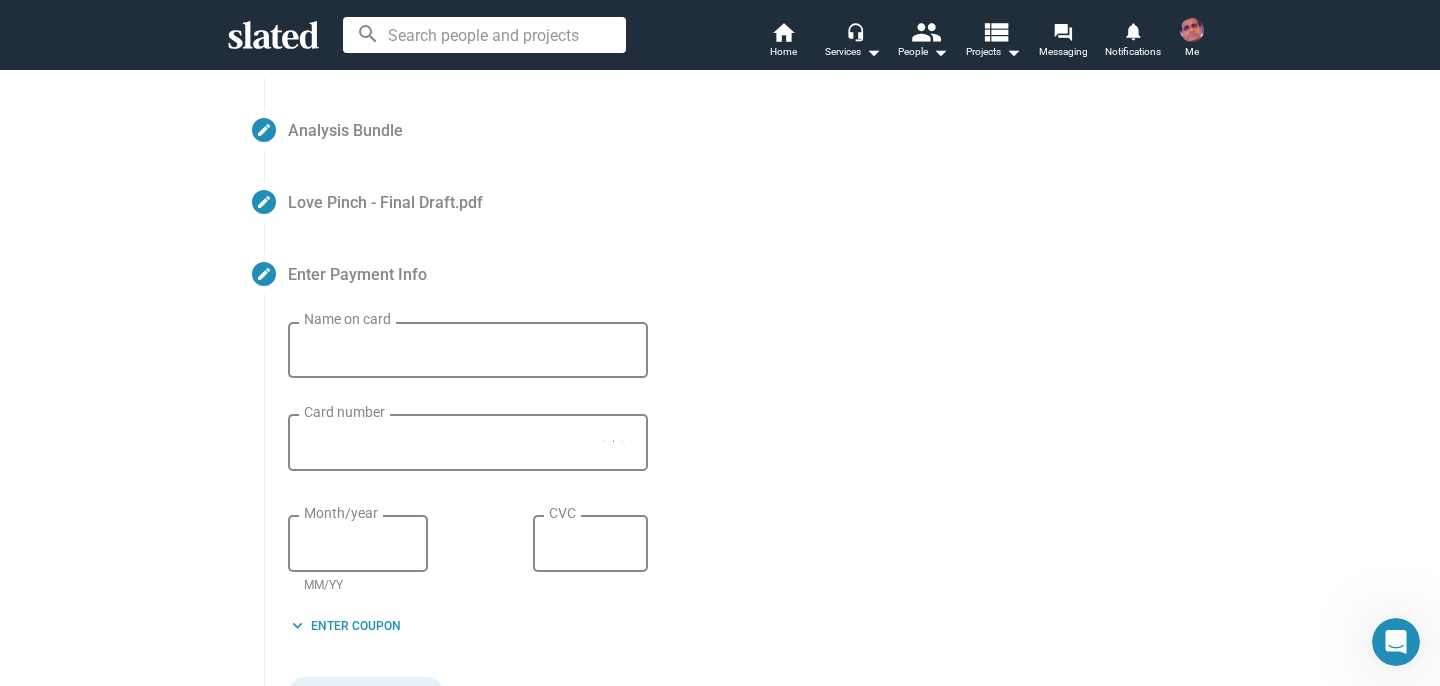 scroll, scrollTop: 362, scrollLeft: 0, axis: vertical 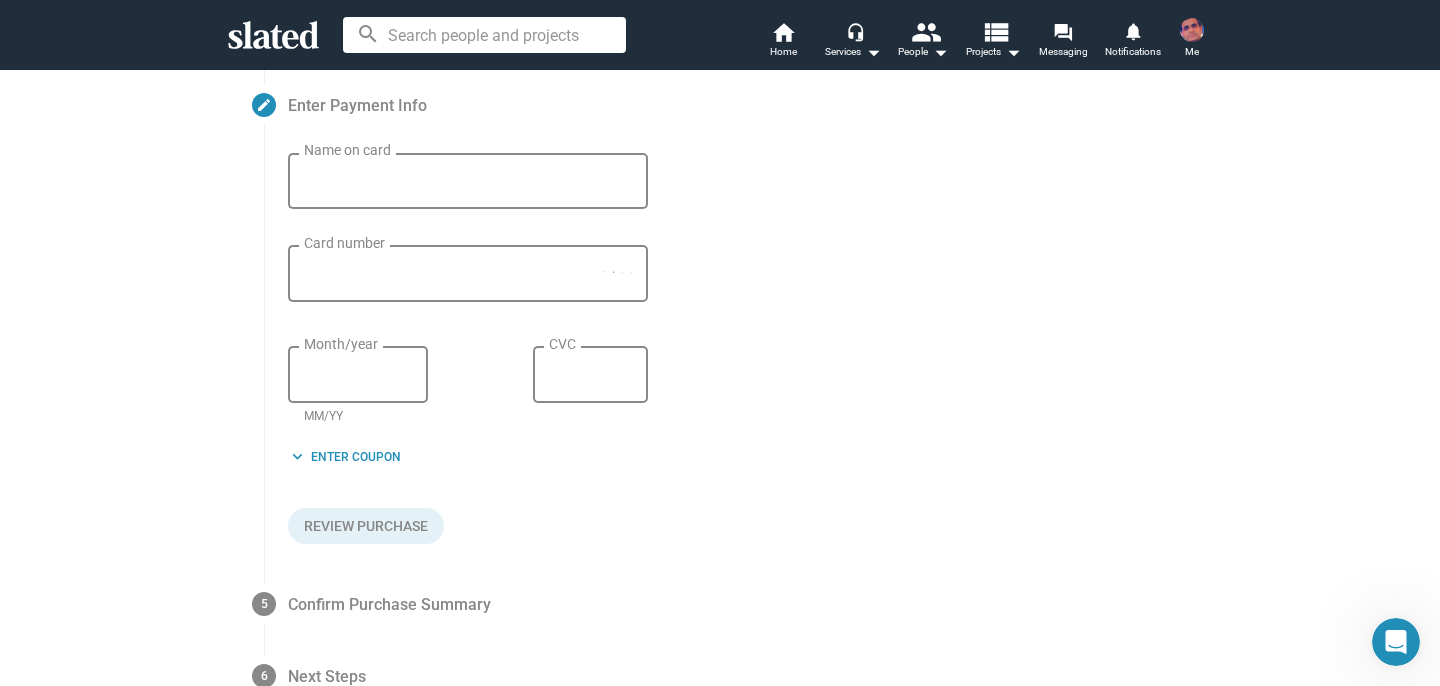 click on "Slated Analysis  Projects with 70+ Script or Screening Scores of 80+ Financial Scores tend to get 10x the introductions and attract our highest scoring talent, investors, sales agents, and distributors. Submit your script or screener [DATE] for a chance to boost the Project Score, increase your project’s visibility, and find out if you qualify for  Slated Executive Producer Services .
create  Love Pinch  — Love Pinch add New project    create  Analysis Bundle   Purchased Separately  Script Analysis  $495  Per draft  Delivered within 20  business days    Add $100  for Rush delivery within  5  business days Select  Already in Post-Production?  Get Screening Analysis for $495   Delivered within 10 business days  Financial Analysis*  $495  One-time charge Unlimited updates  Delivered within minutes when Script or Screening Analysis is completed  *Requires Script or Screening Analysis Select   Consider the   bundle to save  fast_forward Purchased Together Analysis Bundle  $795  Includes 1 FREE Script Rush 5 5" 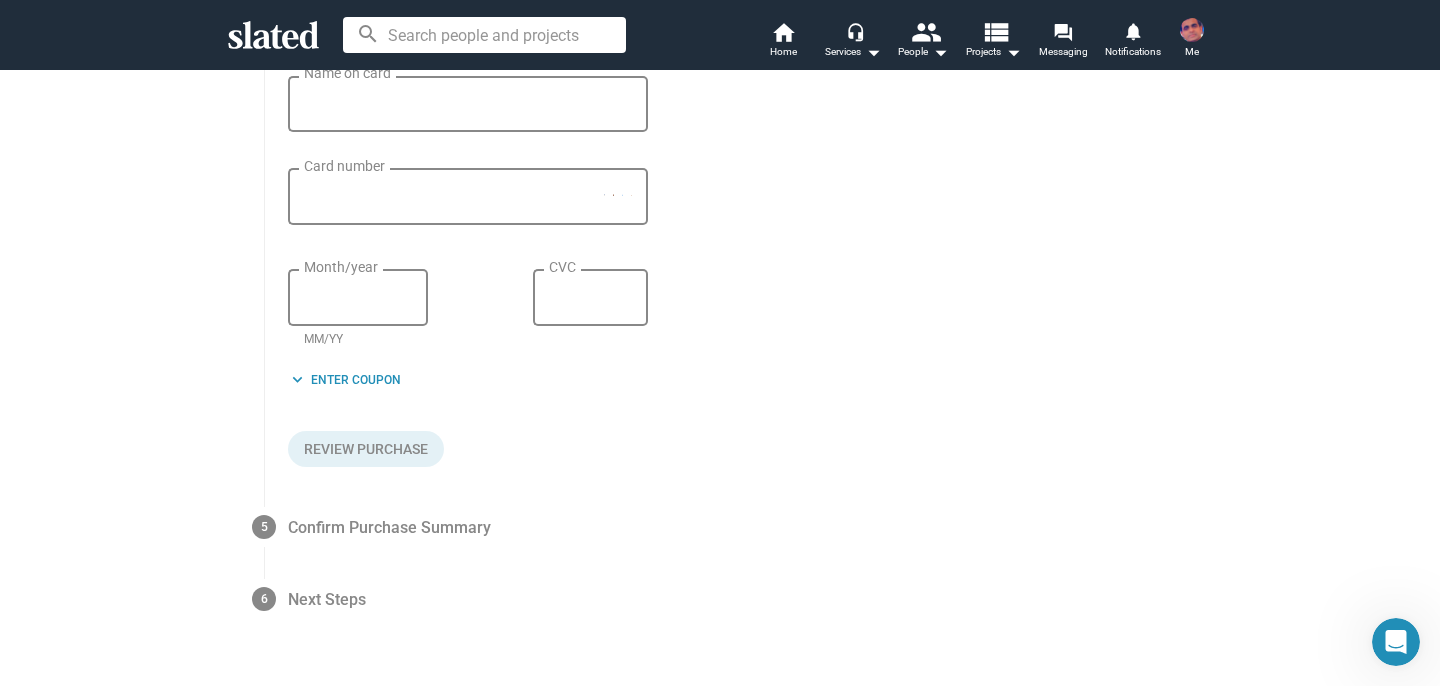 scroll, scrollTop: 440, scrollLeft: 0, axis: vertical 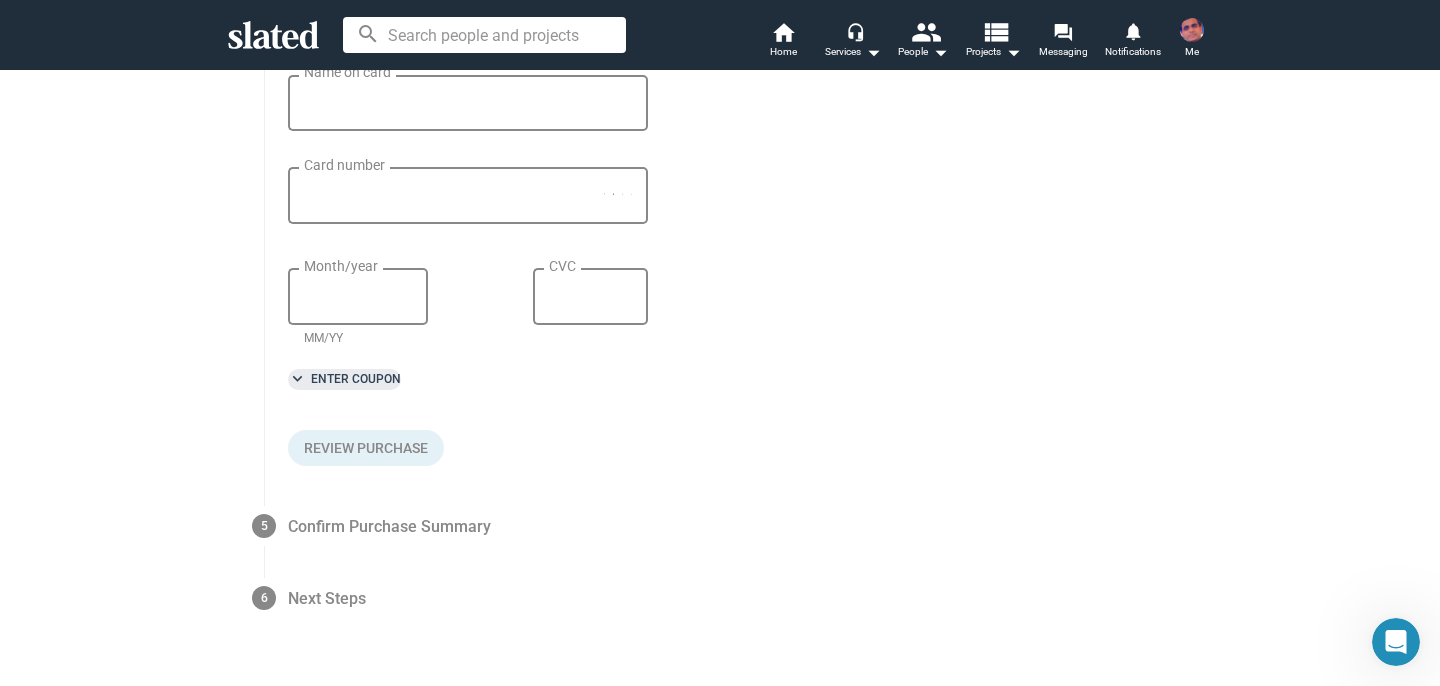 click on "keyboard_arrow_down   Enter Coupon" at bounding box center [344, 379] 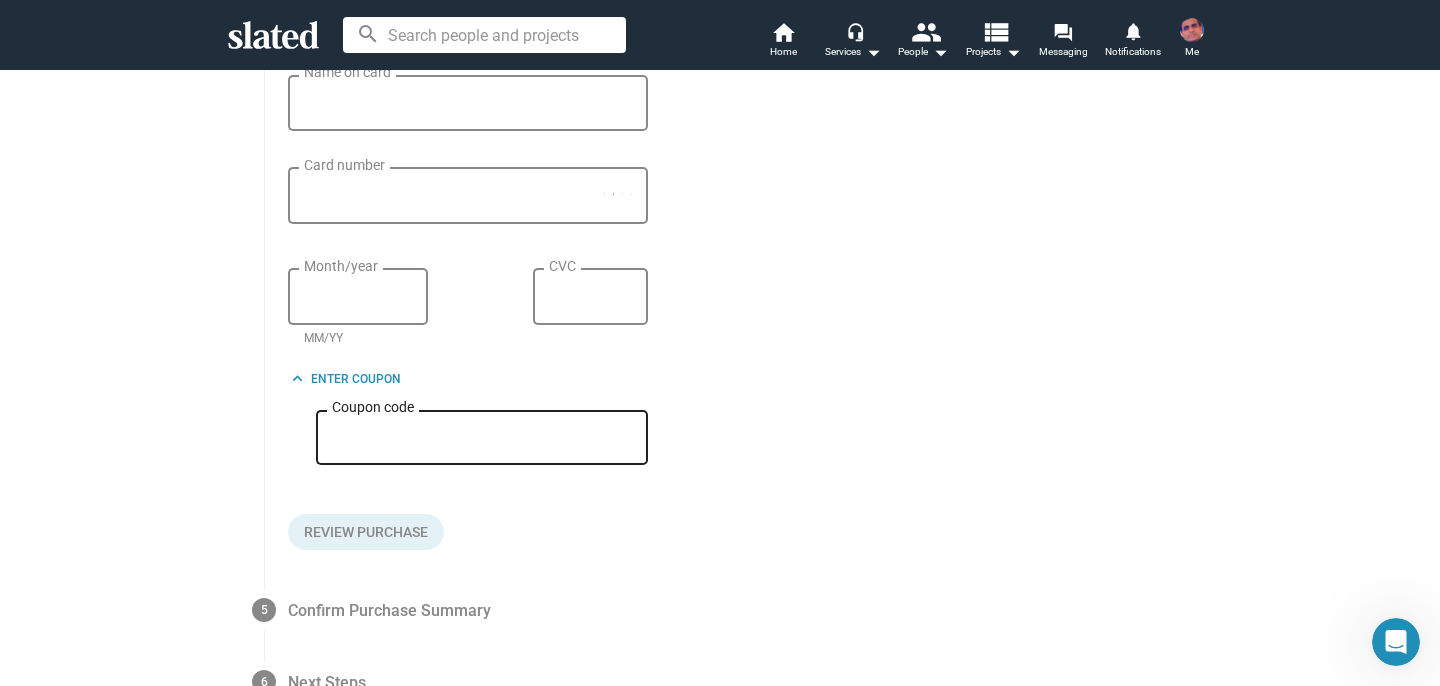 click on "Coupon code" at bounding box center (482, 438) 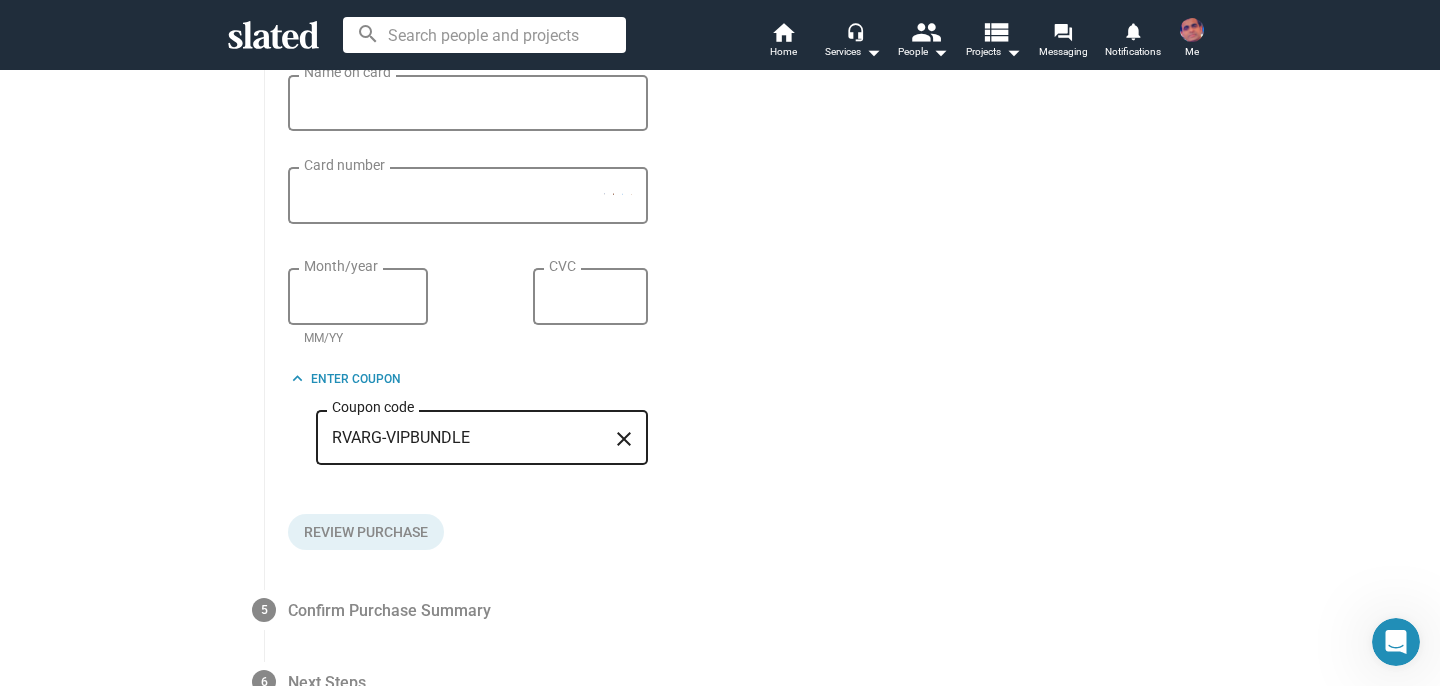 type on "RVARG-VIPBUNDLE" 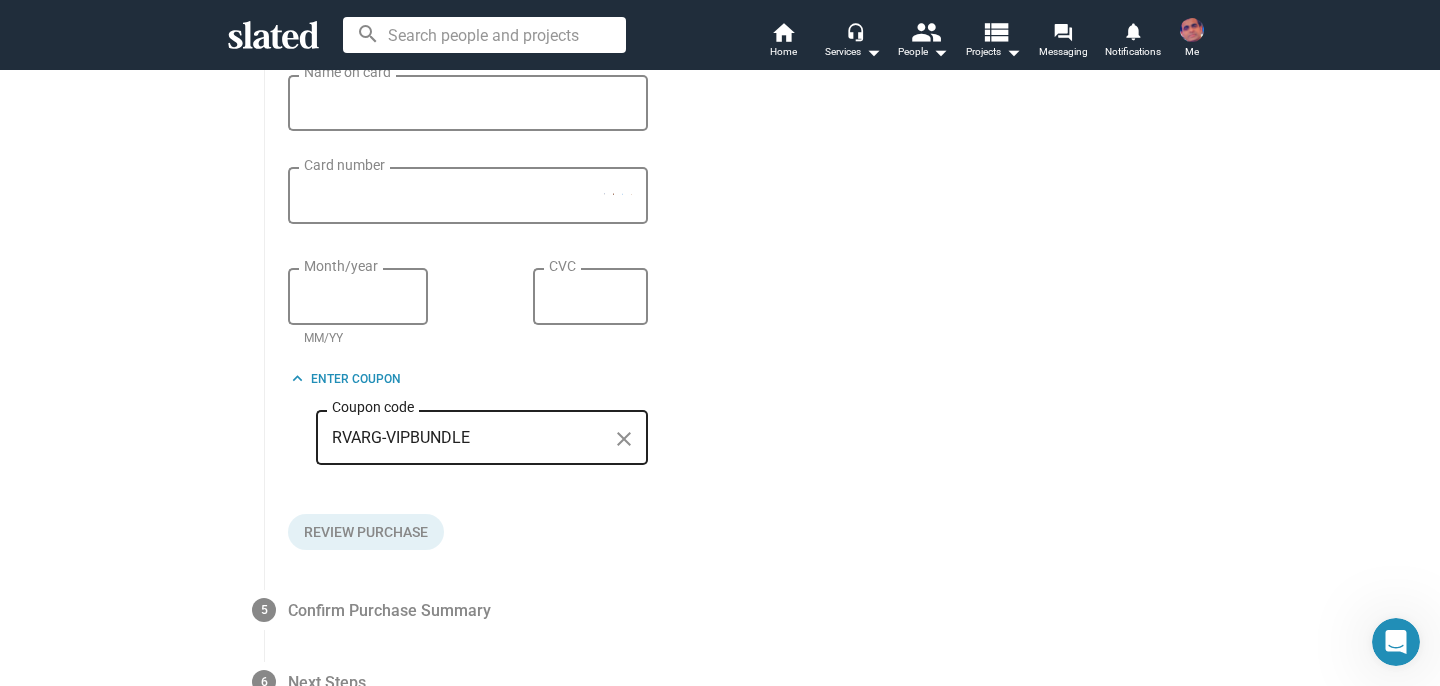 click on "Name on card Card number
Month/year MM/YY CVC  keyboard_arrow_up   Enter Coupon  RVARG-VIPBUNDLE Coupon code close Review Purchase" at bounding box center (750, 312) 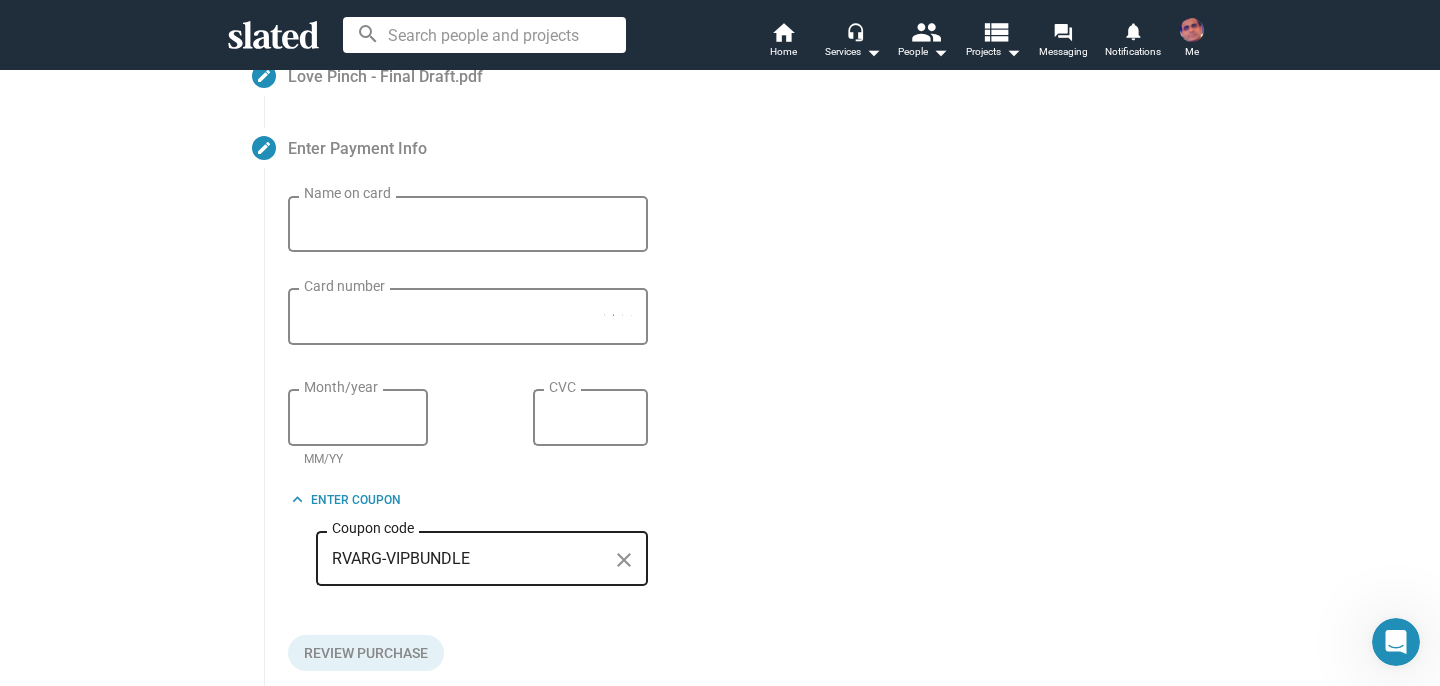scroll, scrollTop: 280, scrollLeft: 0, axis: vertical 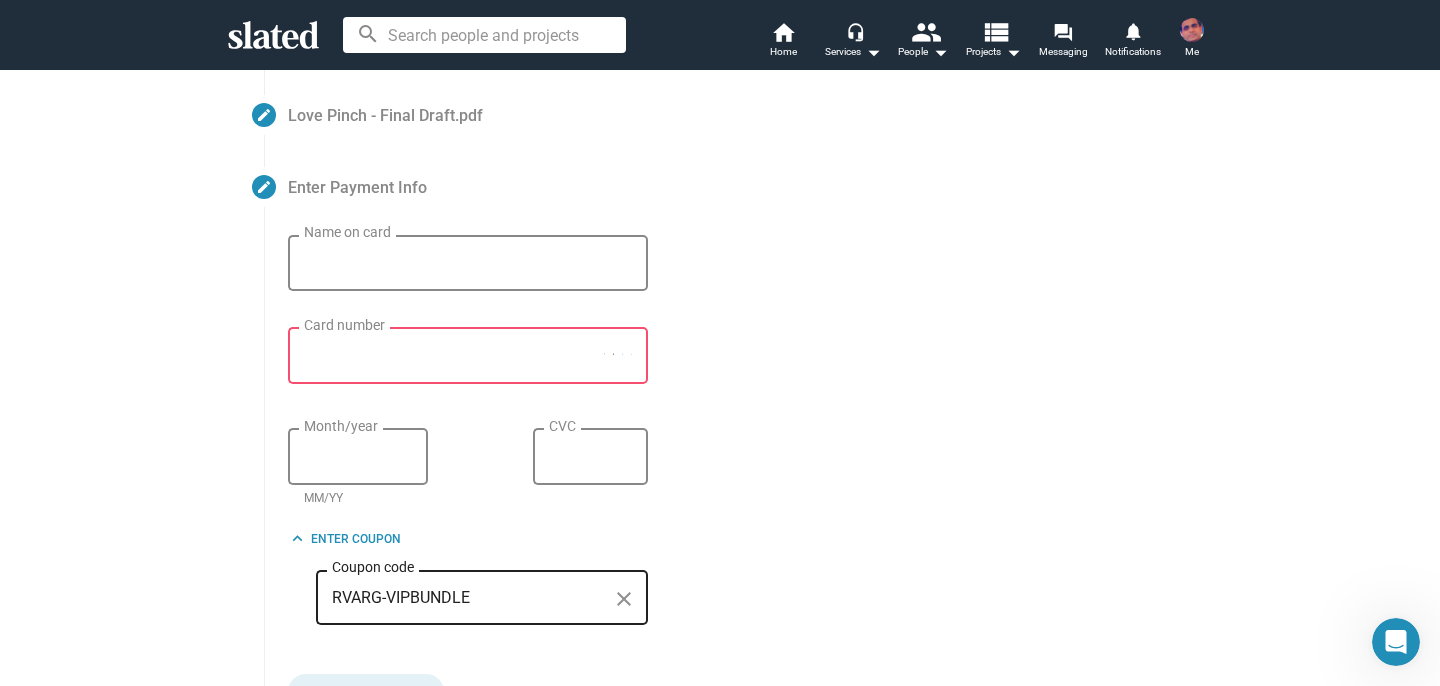 type on "[PERSON_NAME]" 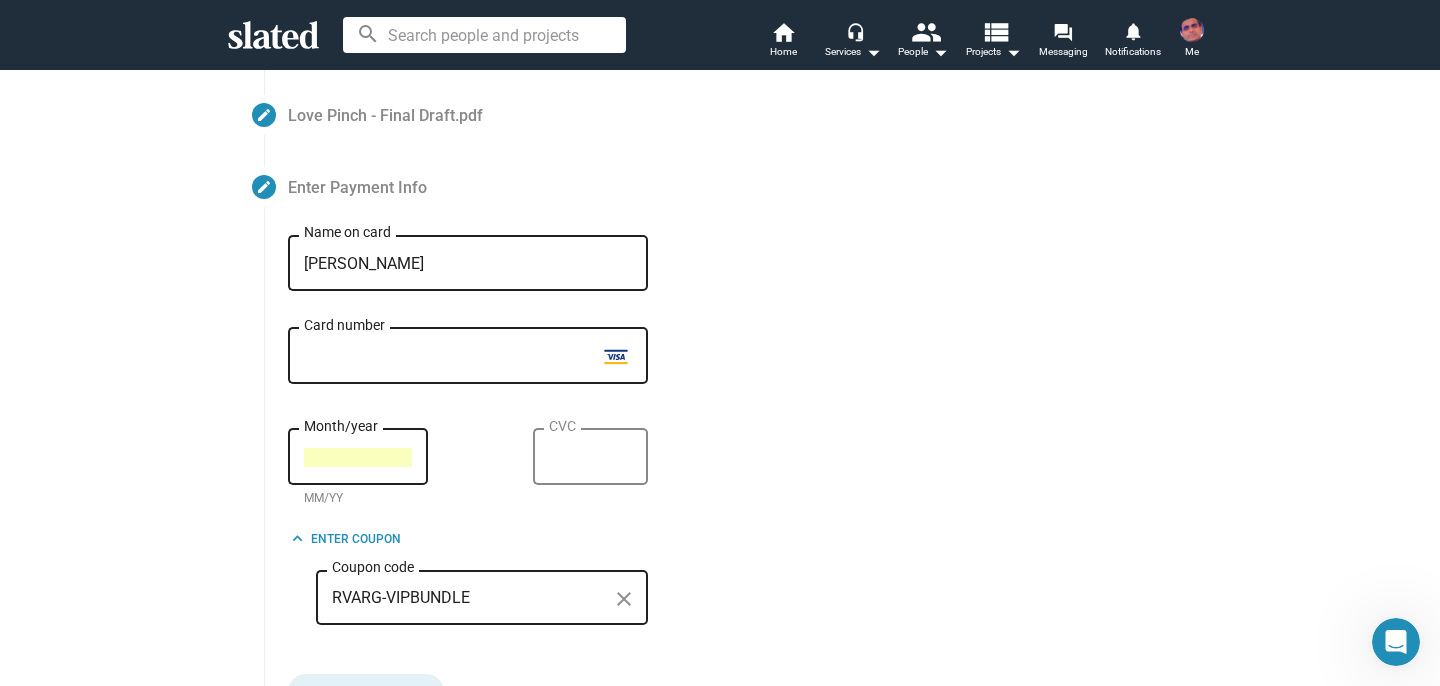click on "[PERSON_NAME] Name on card test Card number
test Month/year MM/YY CVC  keyboard_arrow_up   Enter Coupon  RVARG-VIPBUNDLE Coupon code close Review Purchase" at bounding box center [750, 472] 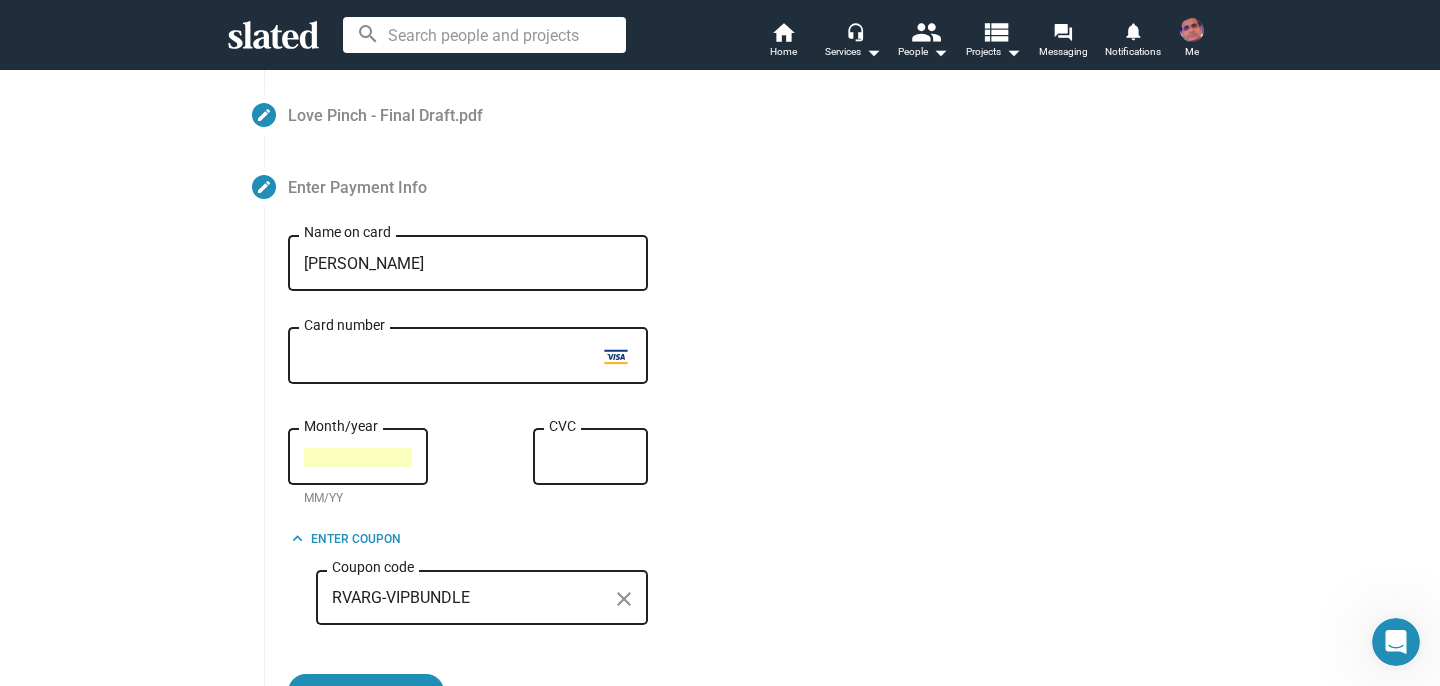 click on "[PERSON_NAME] Name on card test Card number
test Month/year MM/YY test CVC  keyboard_arrow_up   Enter Coupon  RVARG-VIPBUNDLE Coupon code close Review Purchase" at bounding box center [750, 472] 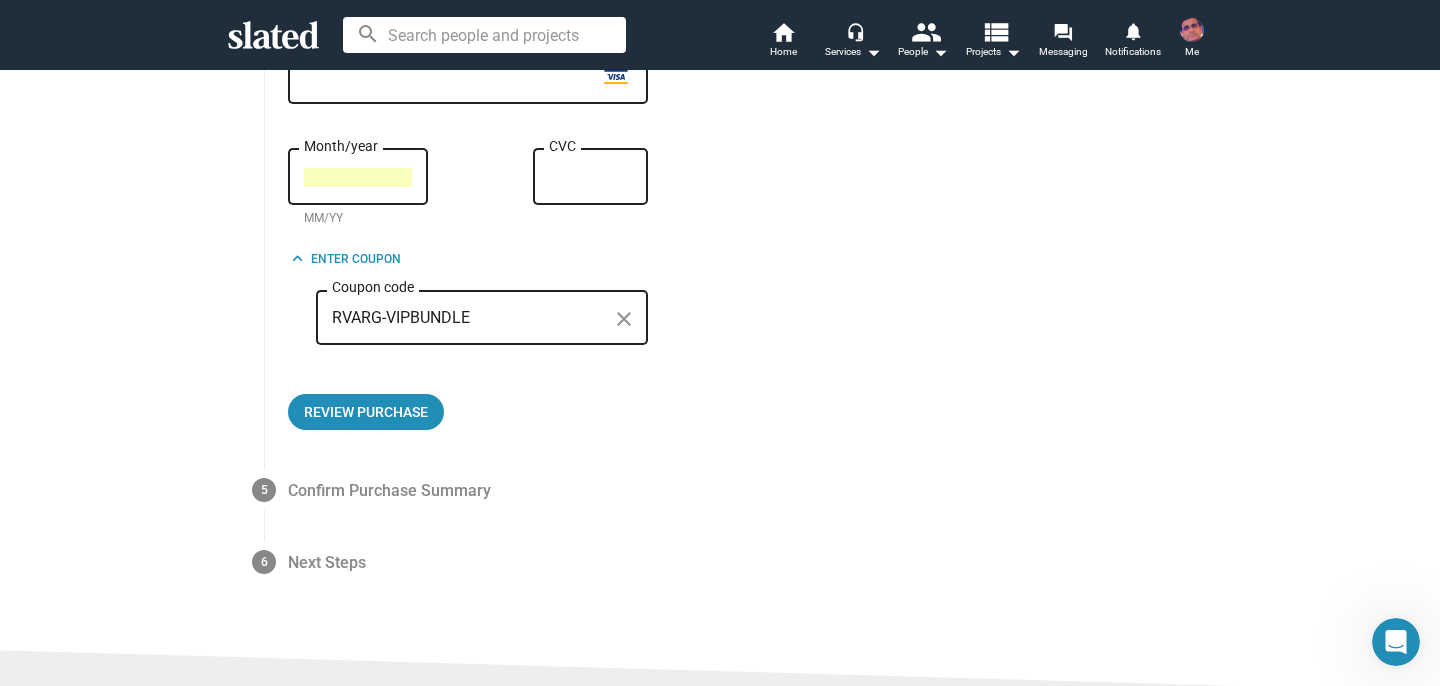 scroll, scrollTop: 600, scrollLeft: 0, axis: vertical 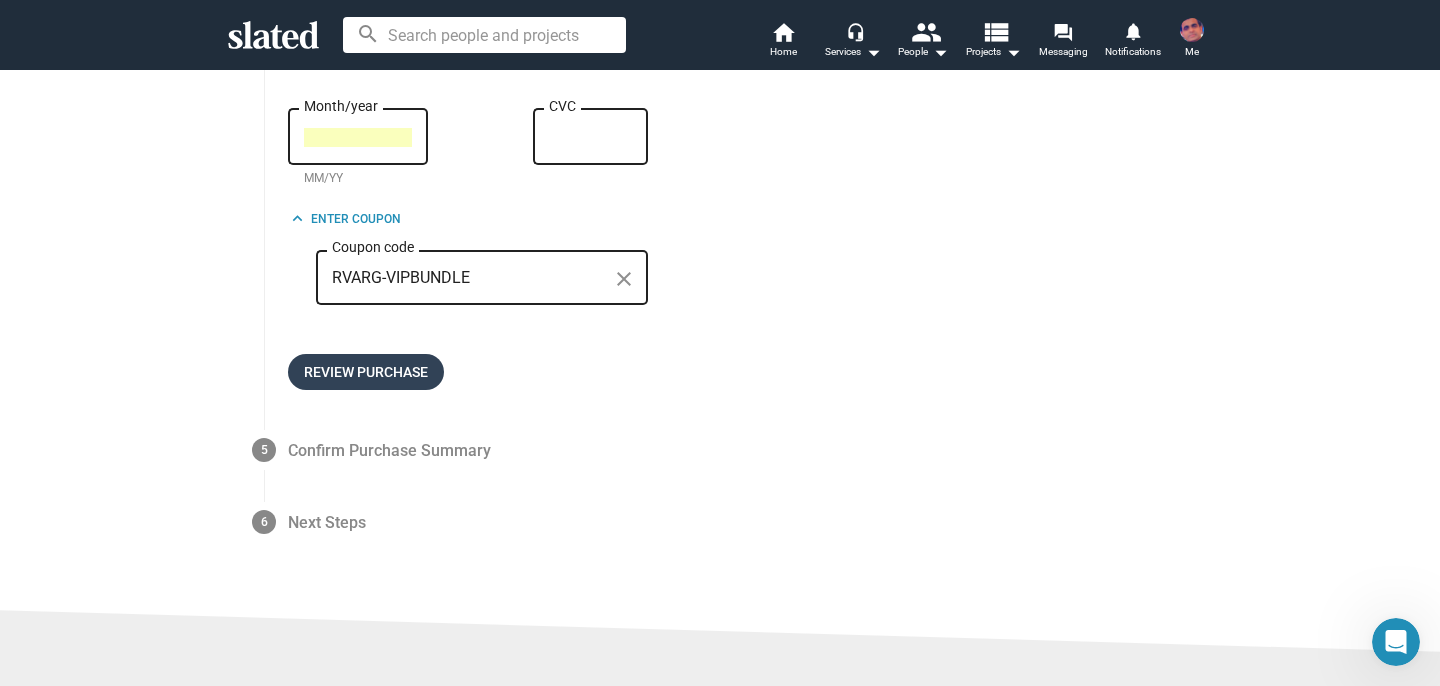 click on "Review Purchase" at bounding box center [366, 372] 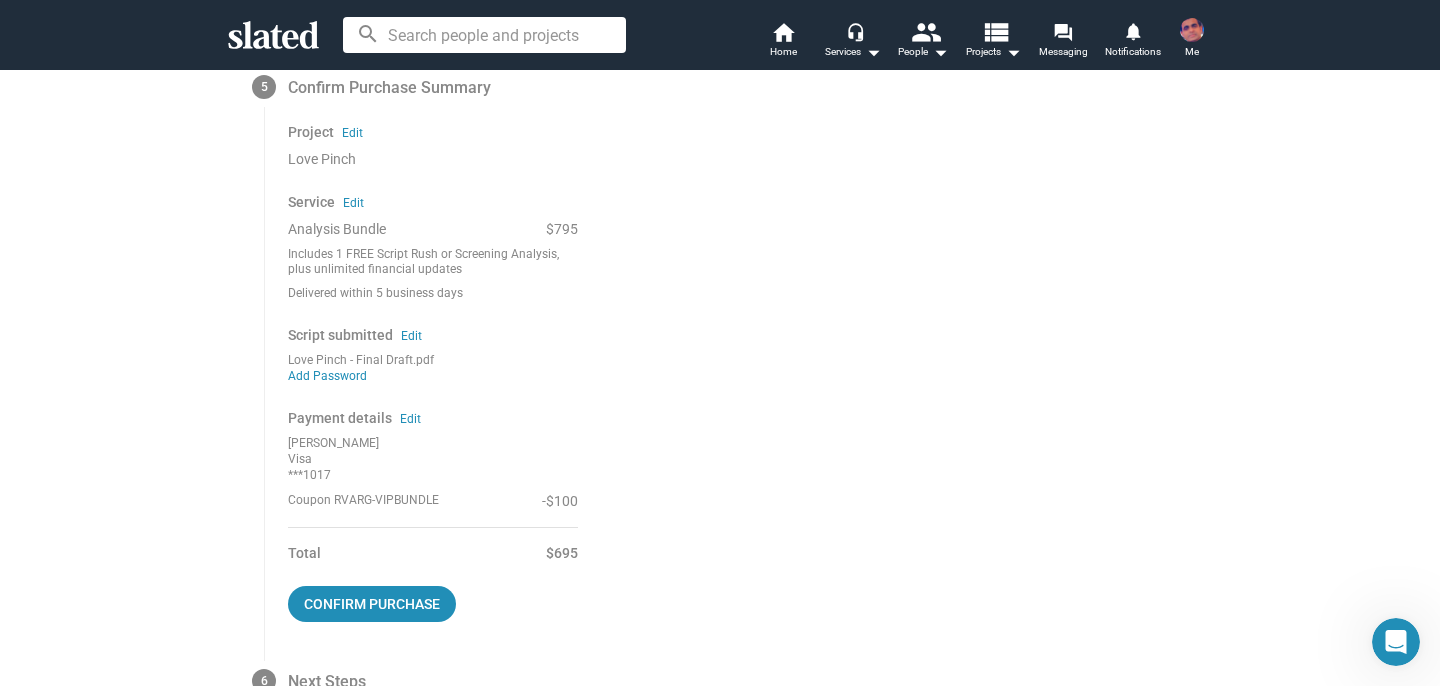 scroll, scrollTop: 434, scrollLeft: 0, axis: vertical 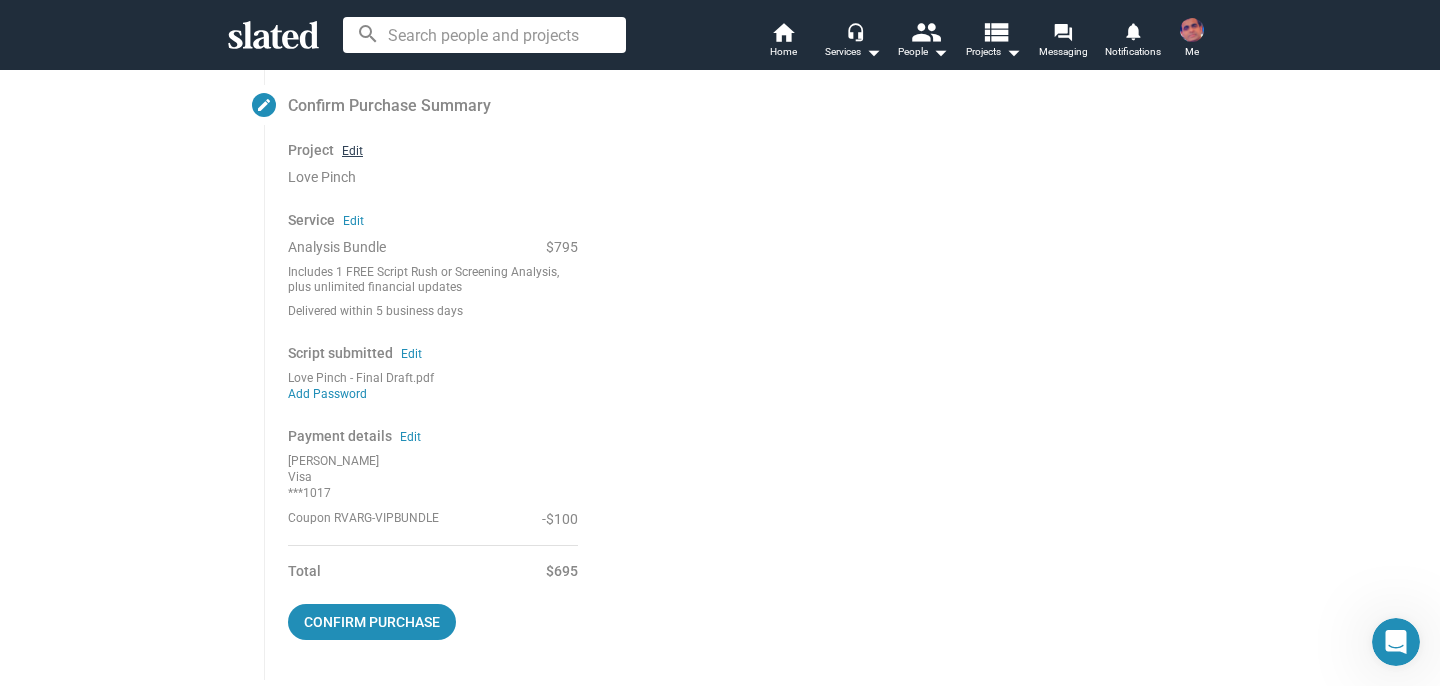click on "Edit" at bounding box center [352, 152] 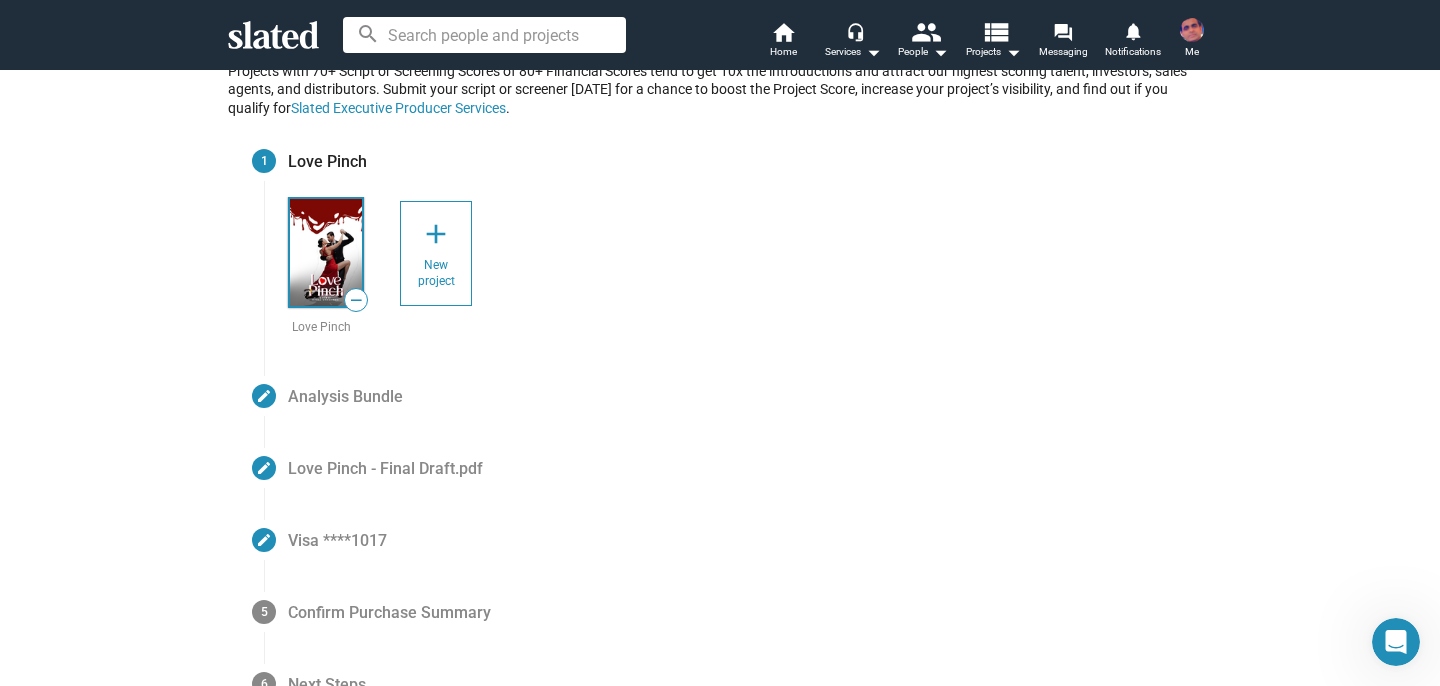 scroll, scrollTop: 76, scrollLeft: 0, axis: vertical 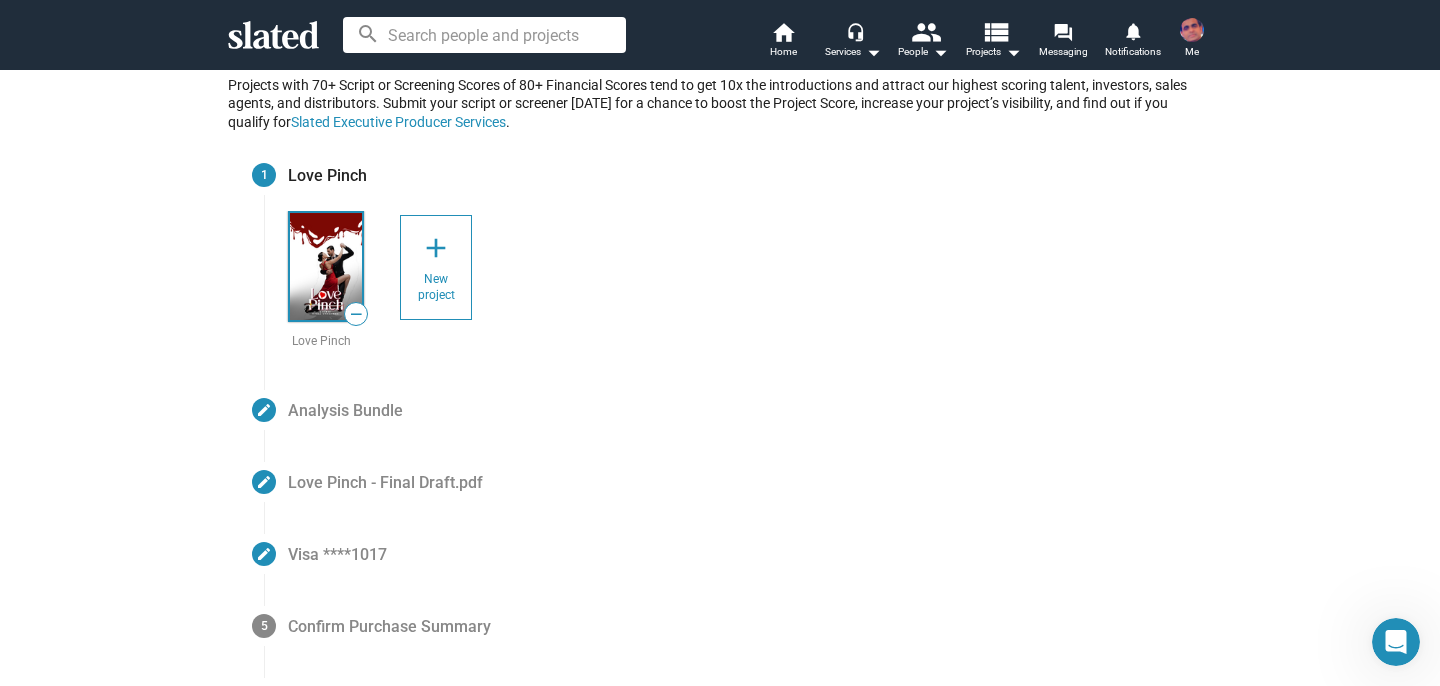 click on "Love Pinch - Final Draft.pdf" at bounding box center [385, 481] 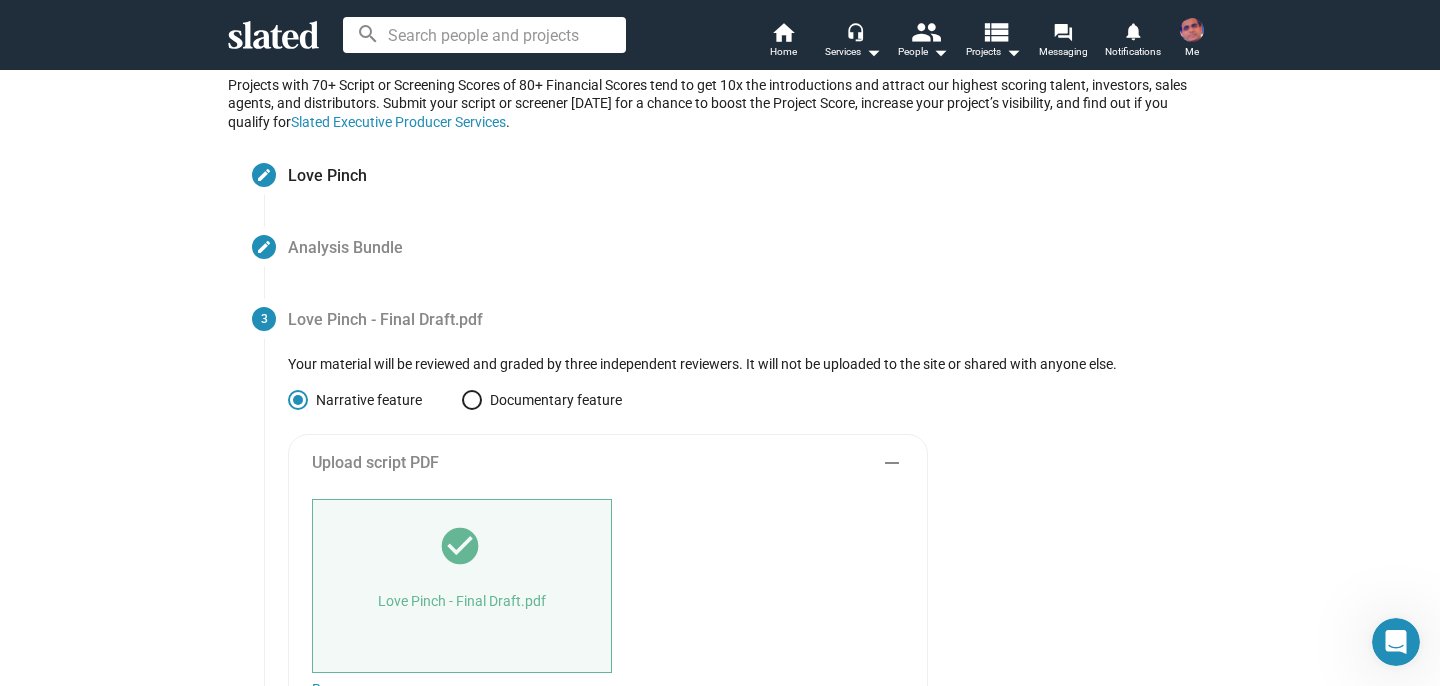 click 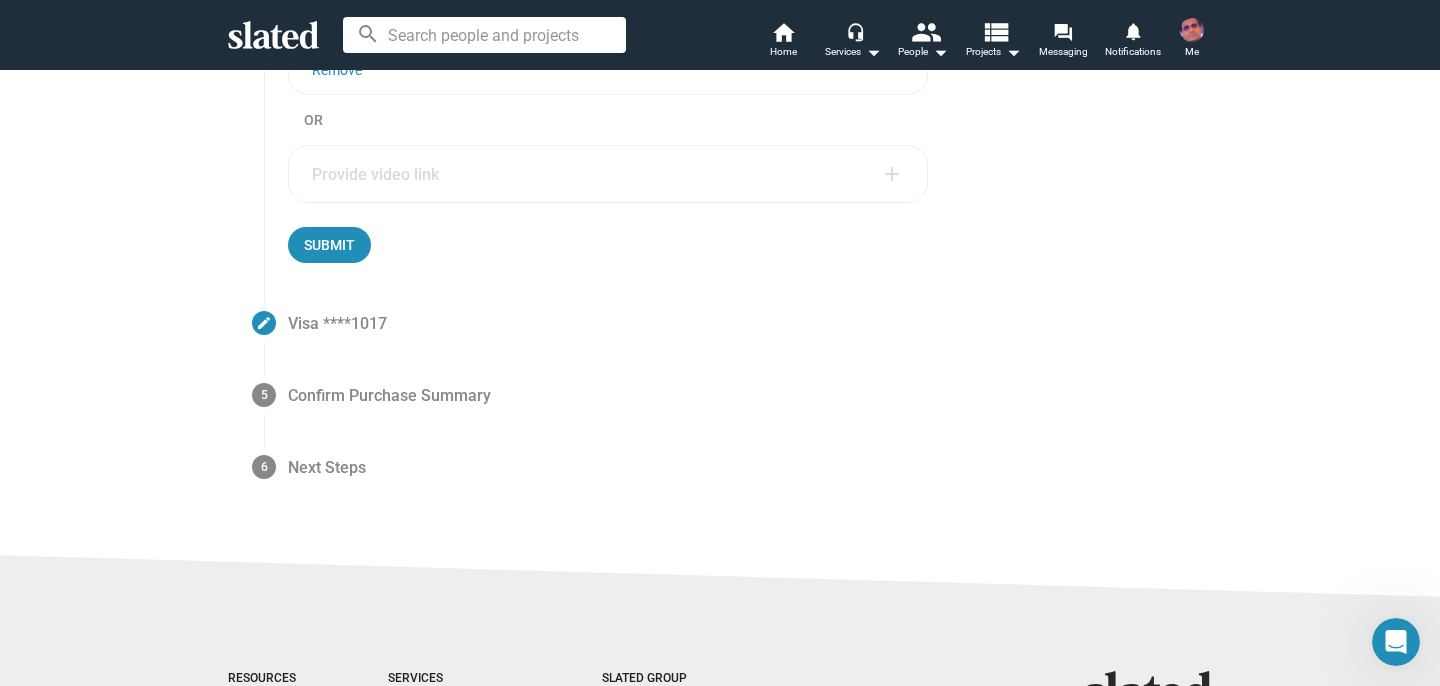 scroll, scrollTop: 716, scrollLeft: 0, axis: vertical 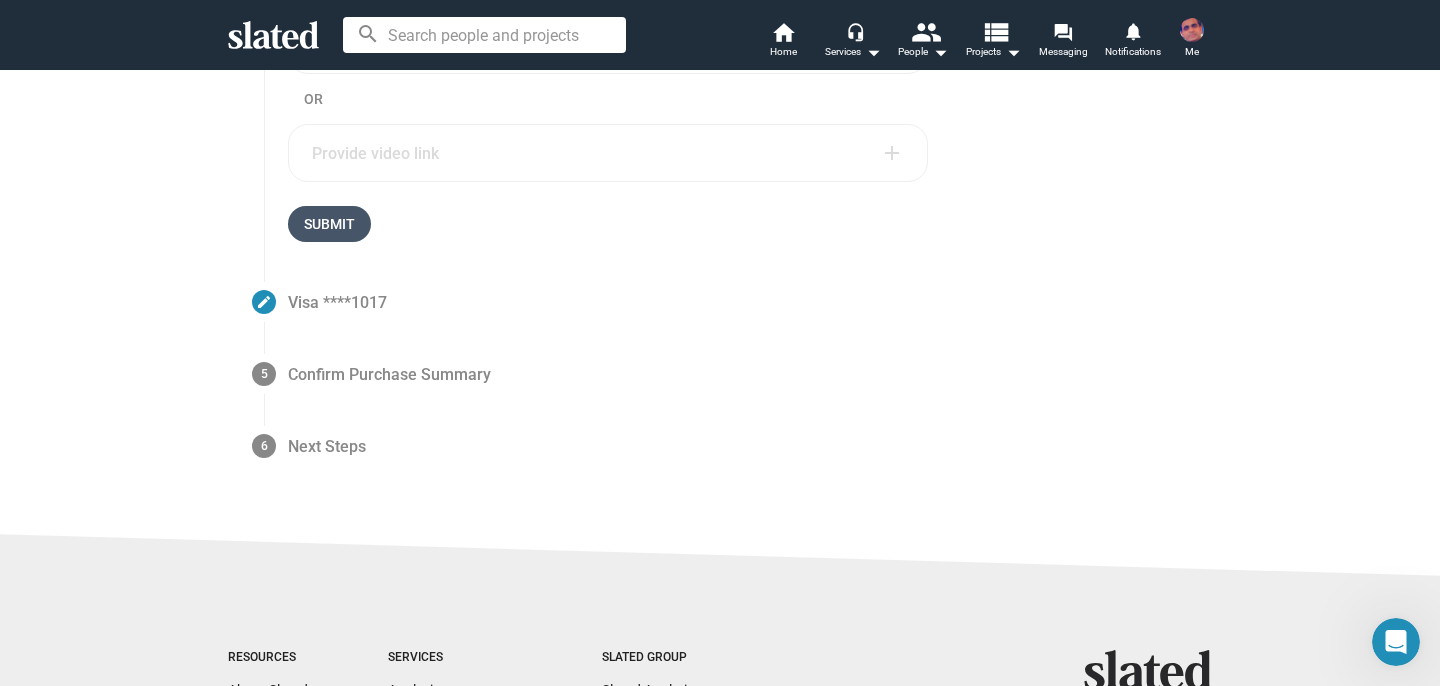 click on "Submit" at bounding box center (329, 224) 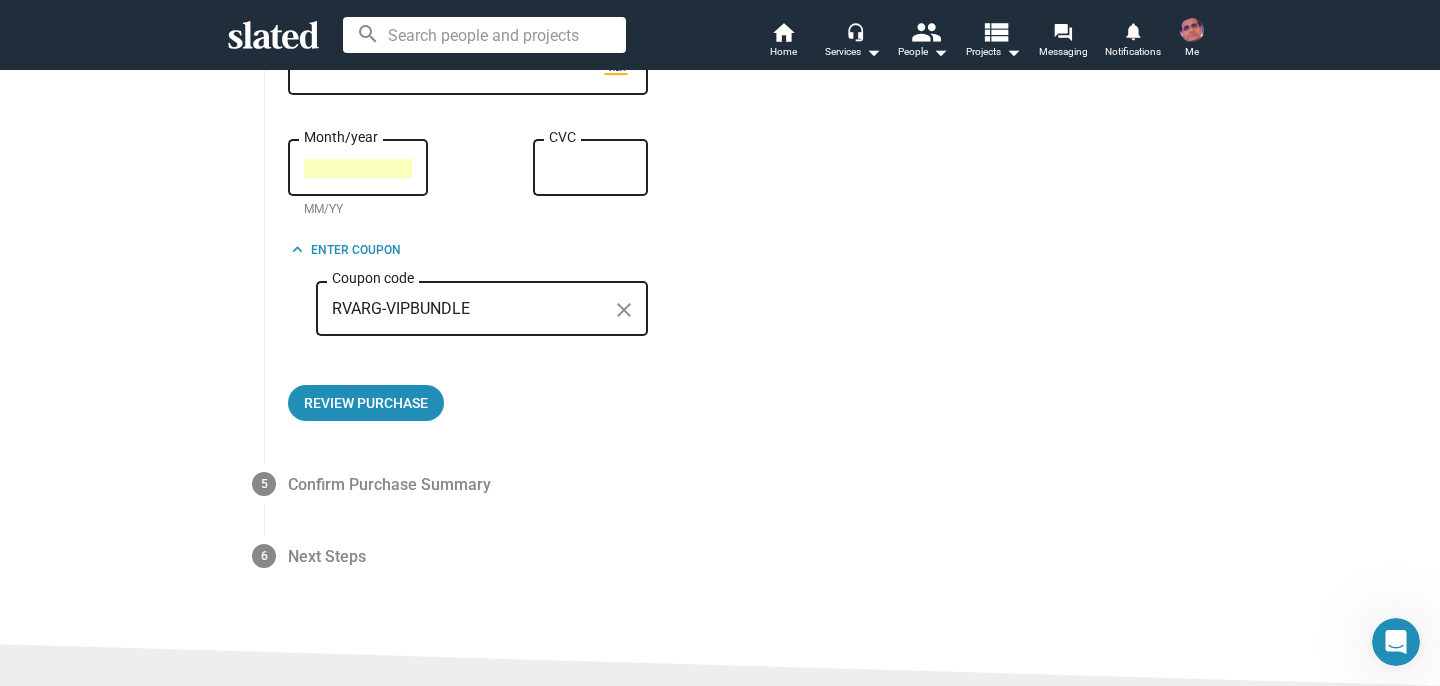 scroll, scrollTop: 546, scrollLeft: 0, axis: vertical 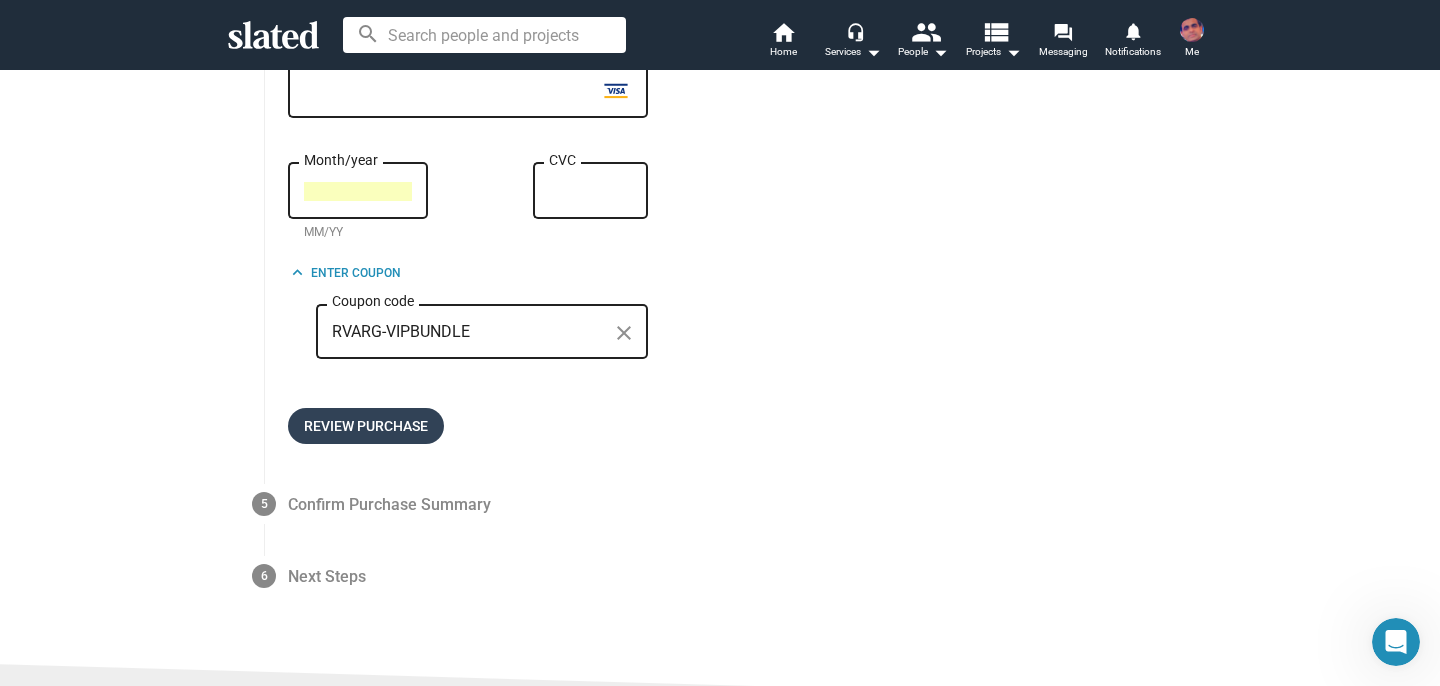 click on "Review Purchase" at bounding box center (366, 426) 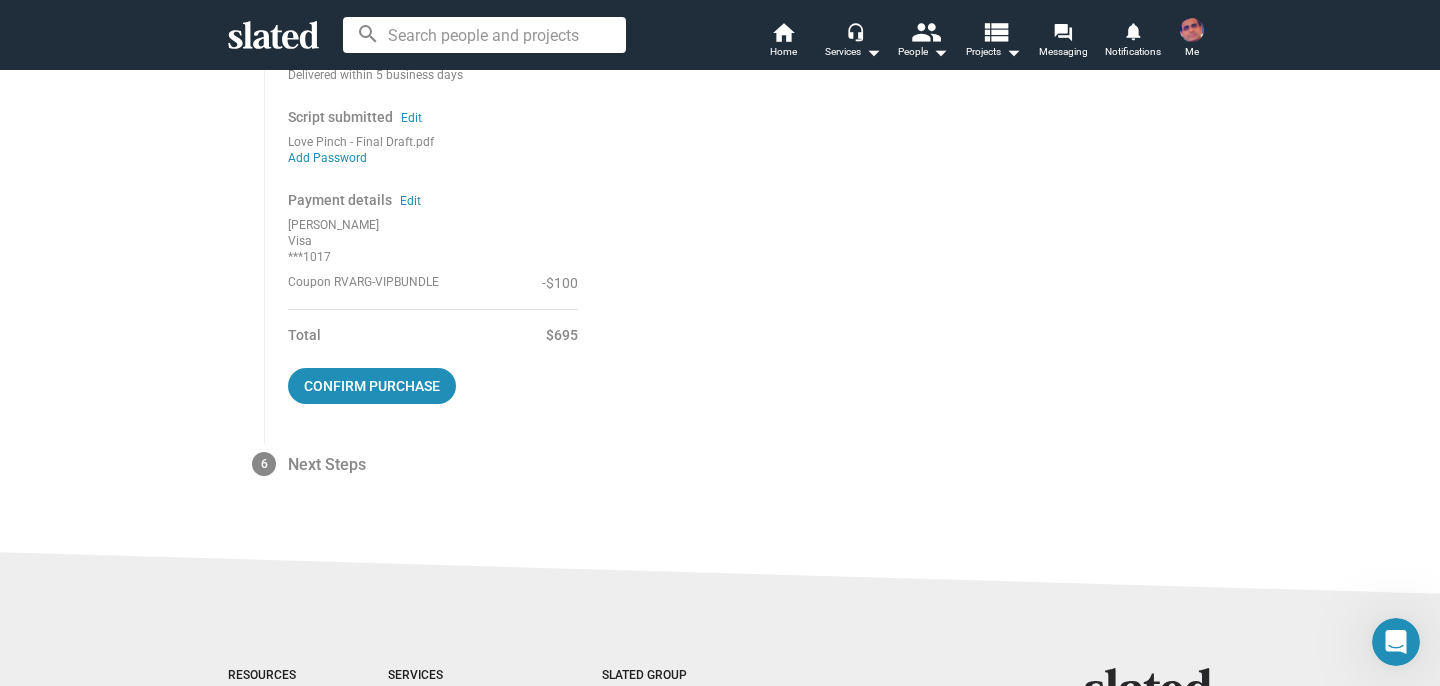 scroll, scrollTop: 674, scrollLeft: 0, axis: vertical 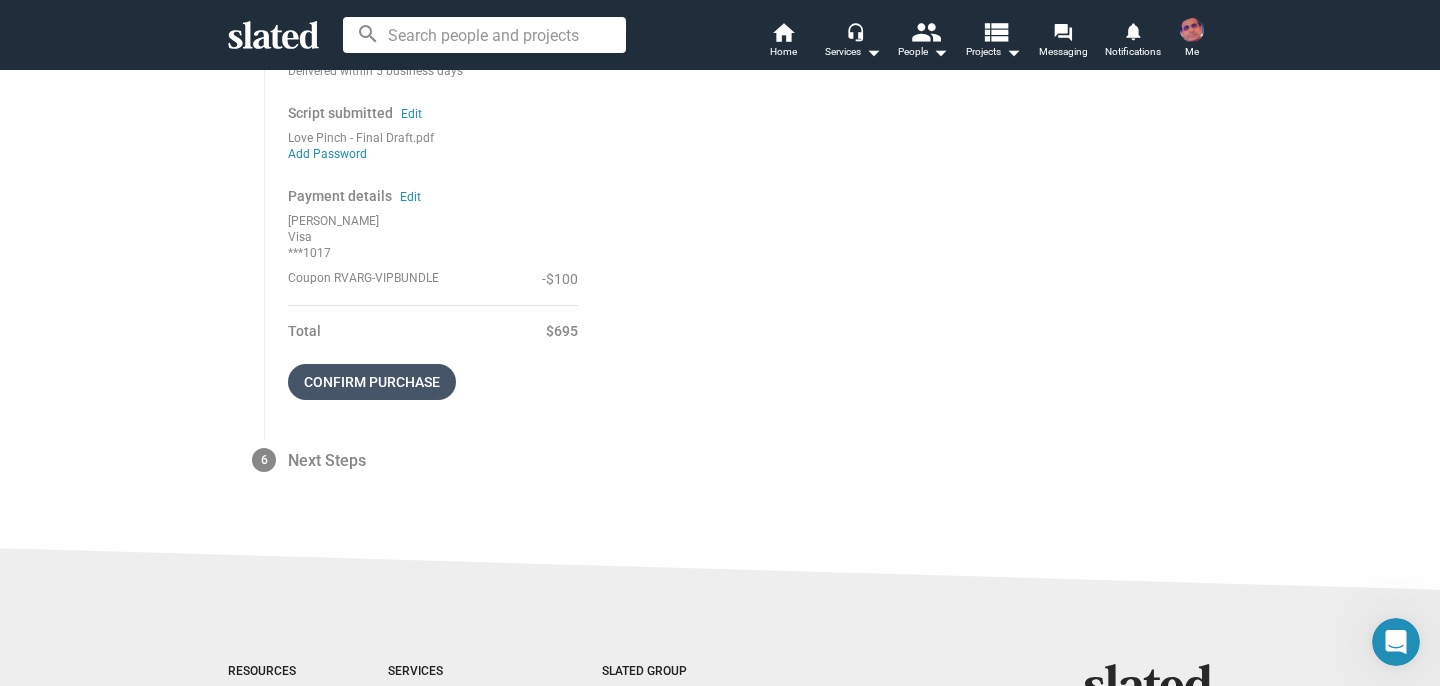 click on "Confirm purchase" at bounding box center [372, 382] 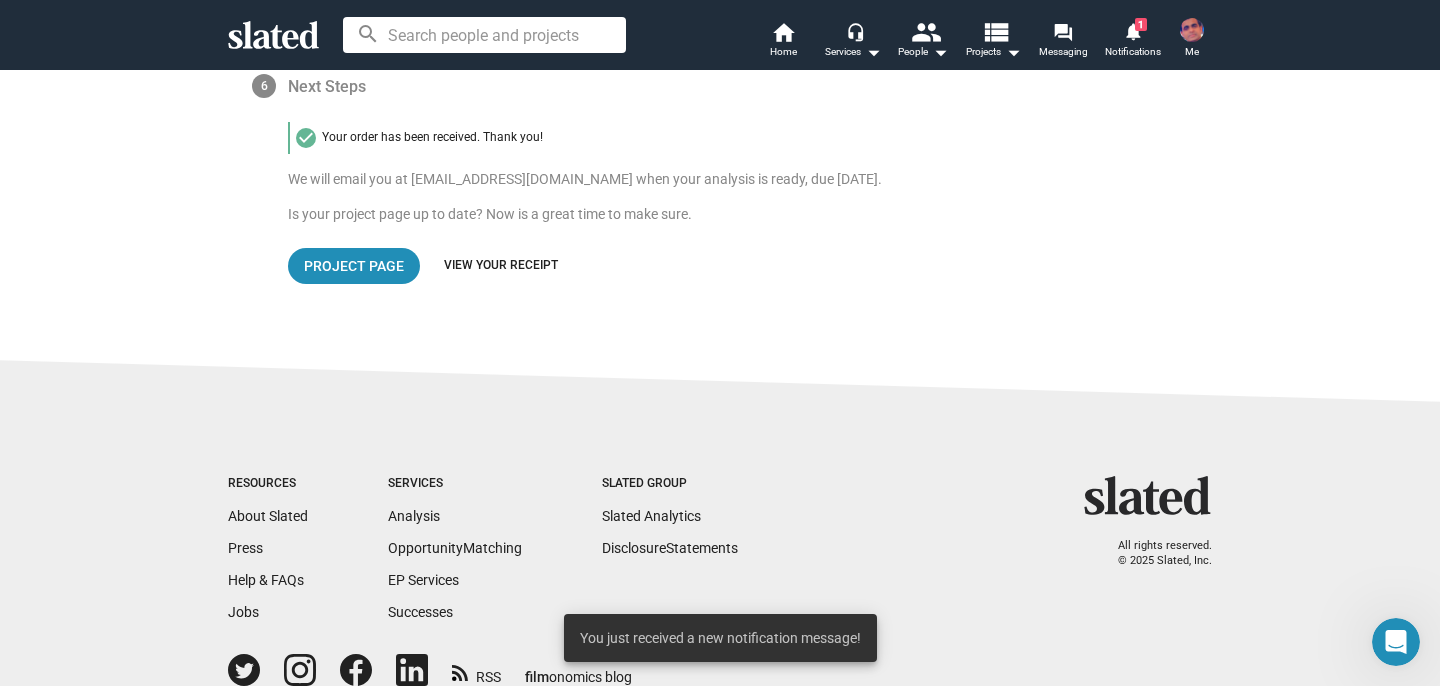 scroll, scrollTop: 506, scrollLeft: 0, axis: vertical 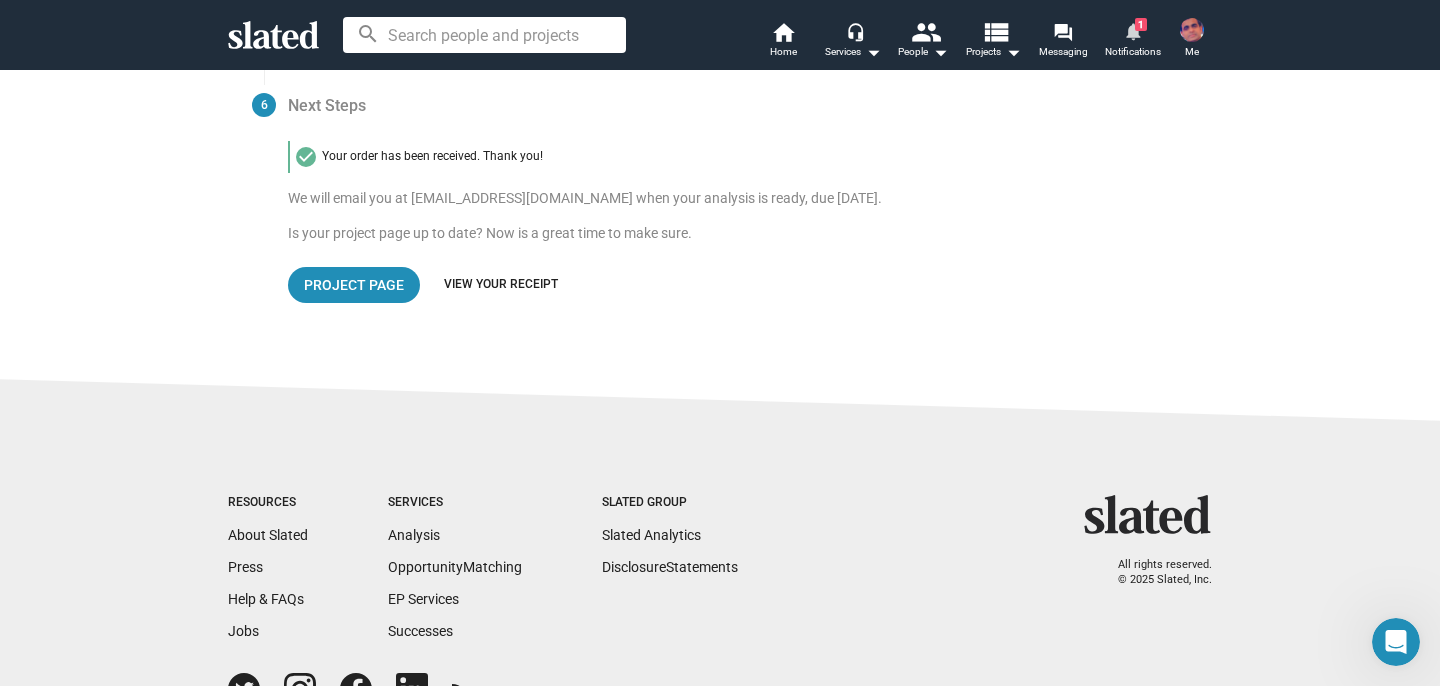 click on "notifications" at bounding box center (1132, 30) 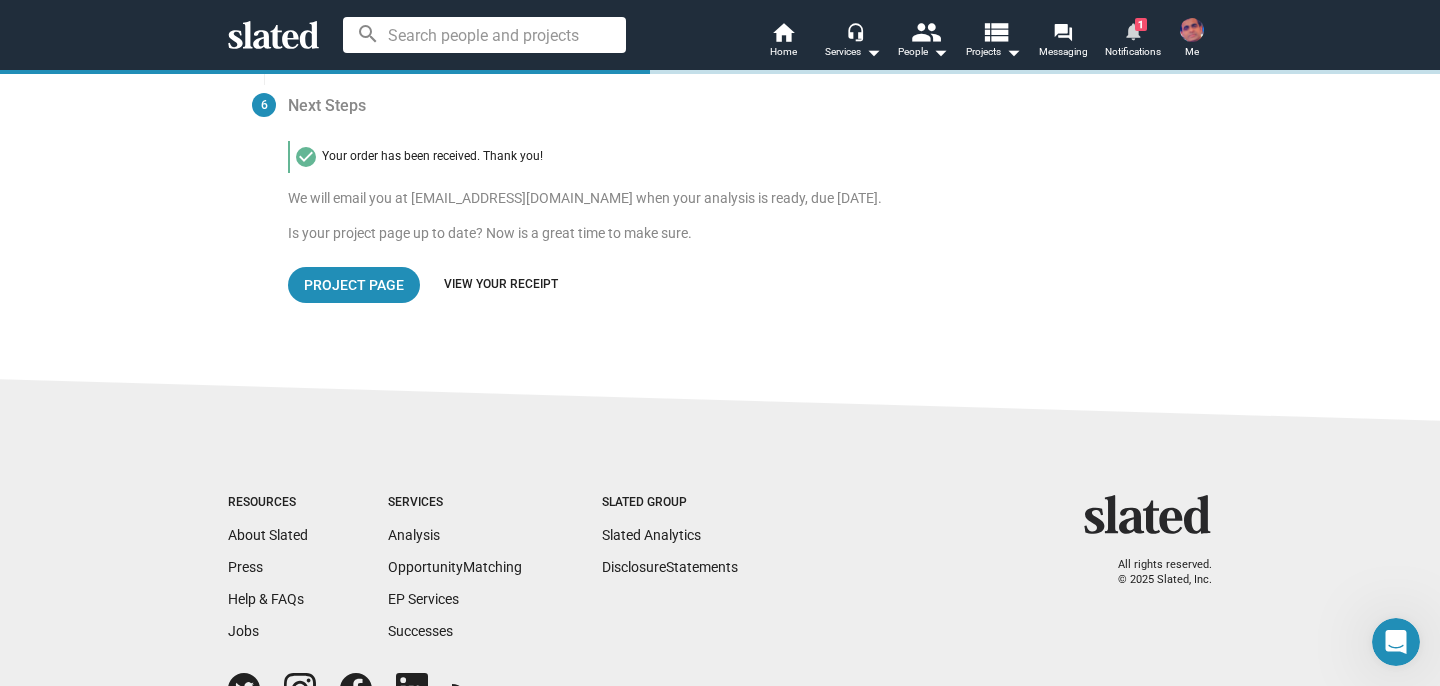 scroll, scrollTop: 0, scrollLeft: 0, axis: both 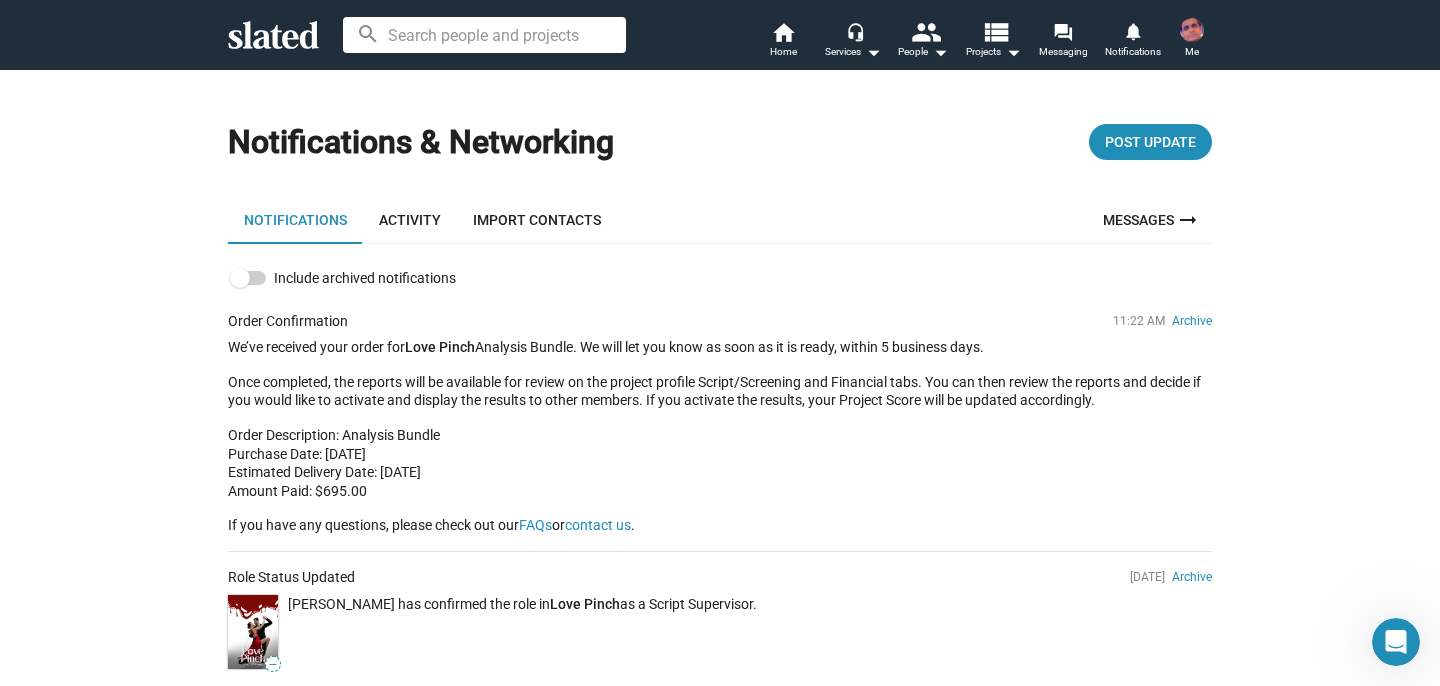click on "Notifications & Networking  Post Update  Notifications  Activity  Import Contacts  Messages  arrow_right_alt   Include archived notifications Order Confirmation 11:22 AM   Archive
We’ve received your order for  Love Pinch  Analysis Bundle.
We will let you know as soon as it is ready, within 5 business days.
Once completed, the reports
will be available for review on the project profile
Script/Screening and Financial tabs.
You can then review the reports
and decide if you would like to activate and display the results to other members.
If you activate the results, your Project Score will be updated accordingly.
Order Description: Analysis Bundle
Purchase Date: [DATE]
Estimated Delivery Date: [DATE]
Amount Paid: $695.00
If you have any questions, please check out our
FAQs
or
contact us .
Role Status Updated [DATE]   Archive — Love Pinch
as a Script Supervisor.
New Tracker" 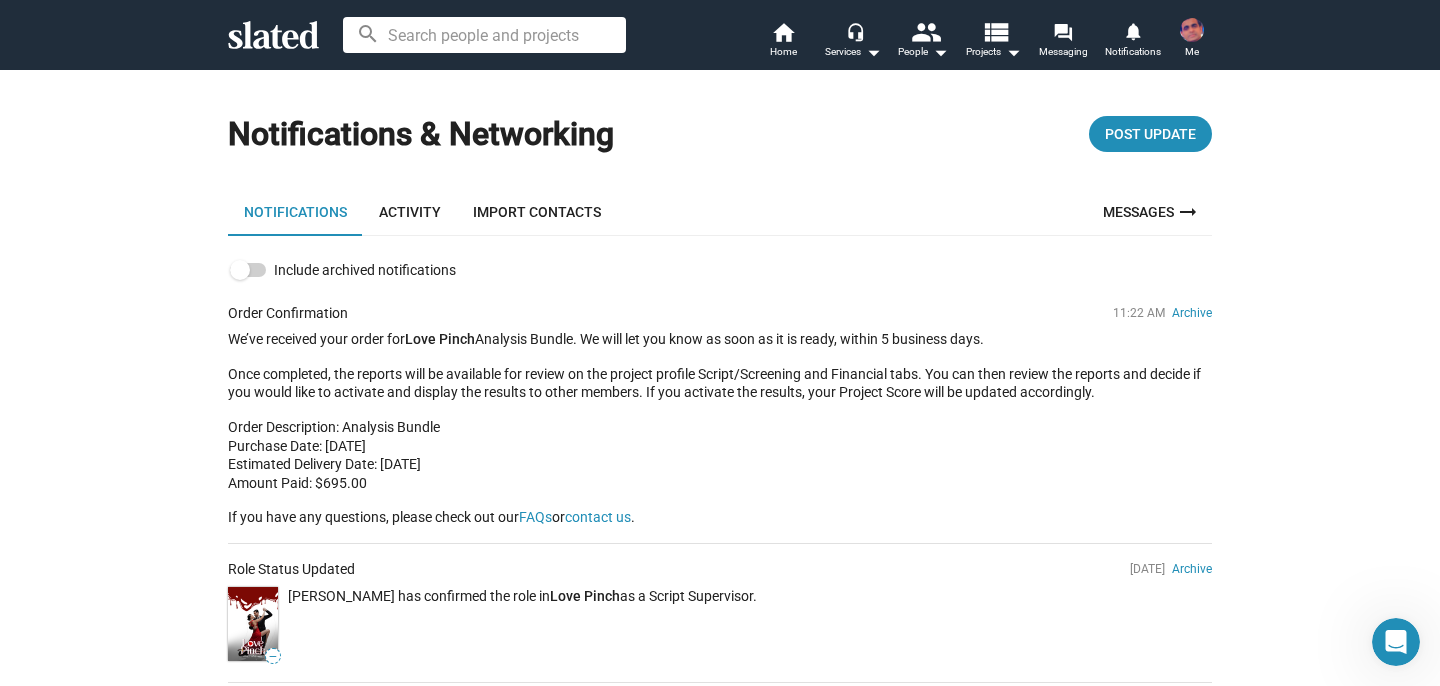 scroll, scrollTop: 0, scrollLeft: 0, axis: both 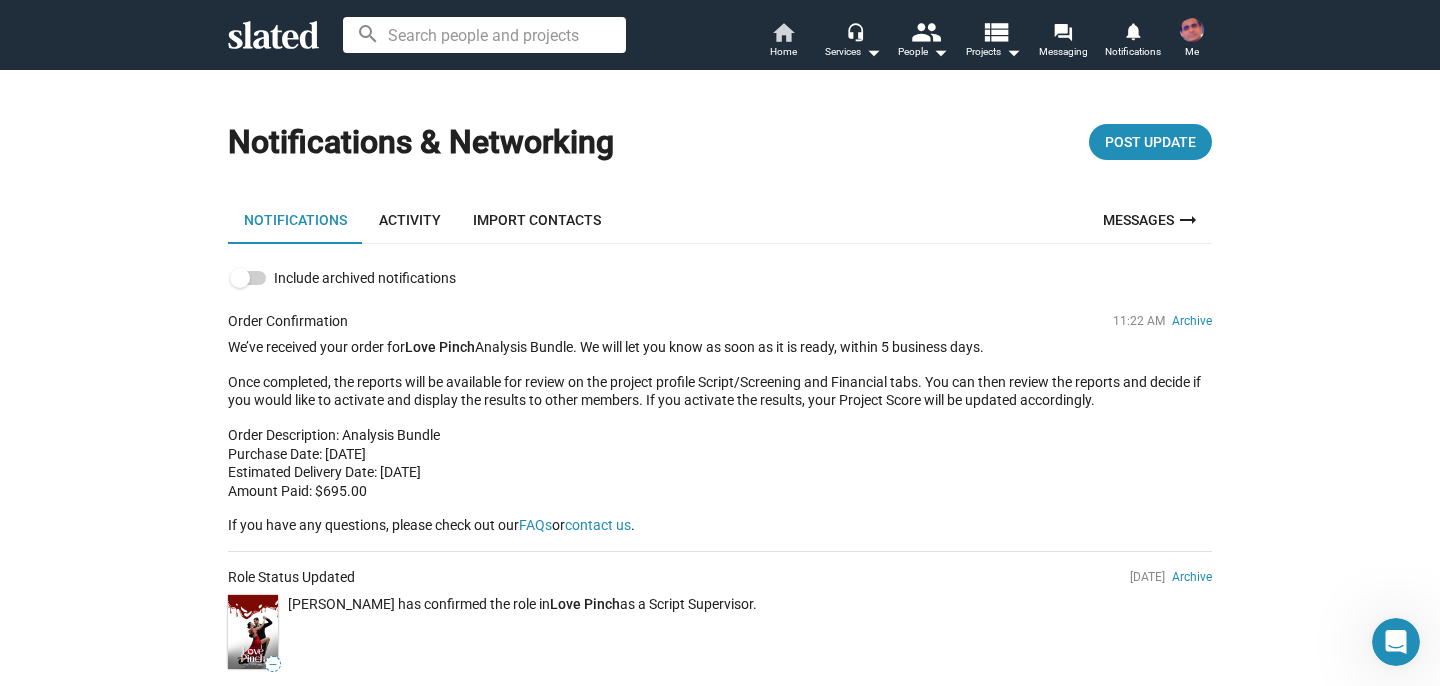 click on "home" at bounding box center [783, 32] 